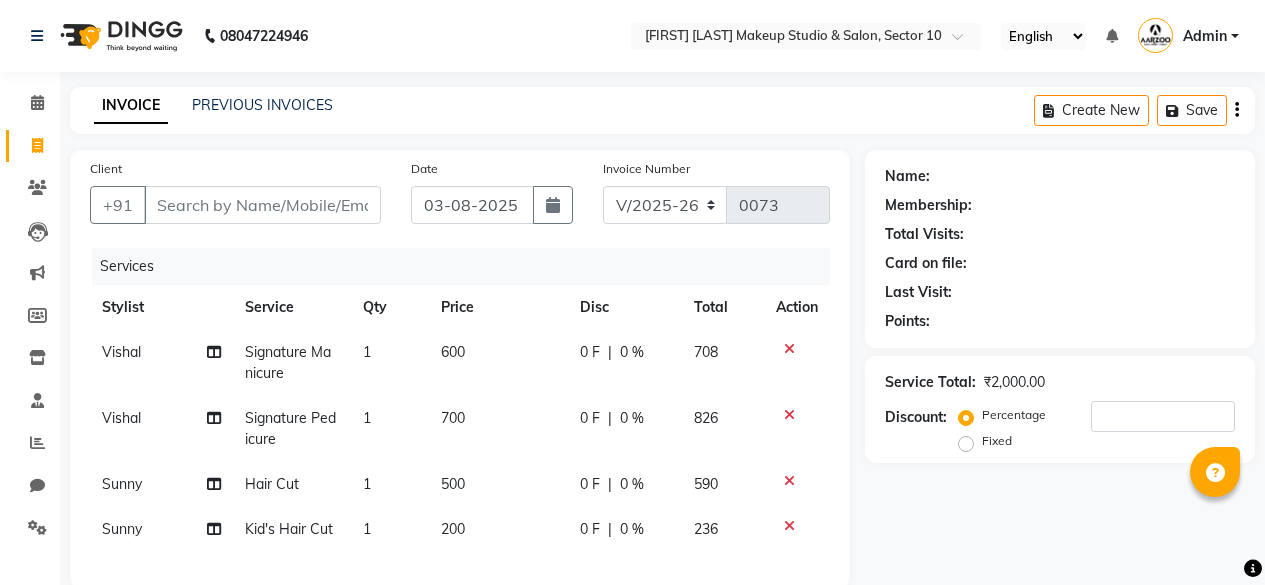 select on "6943" 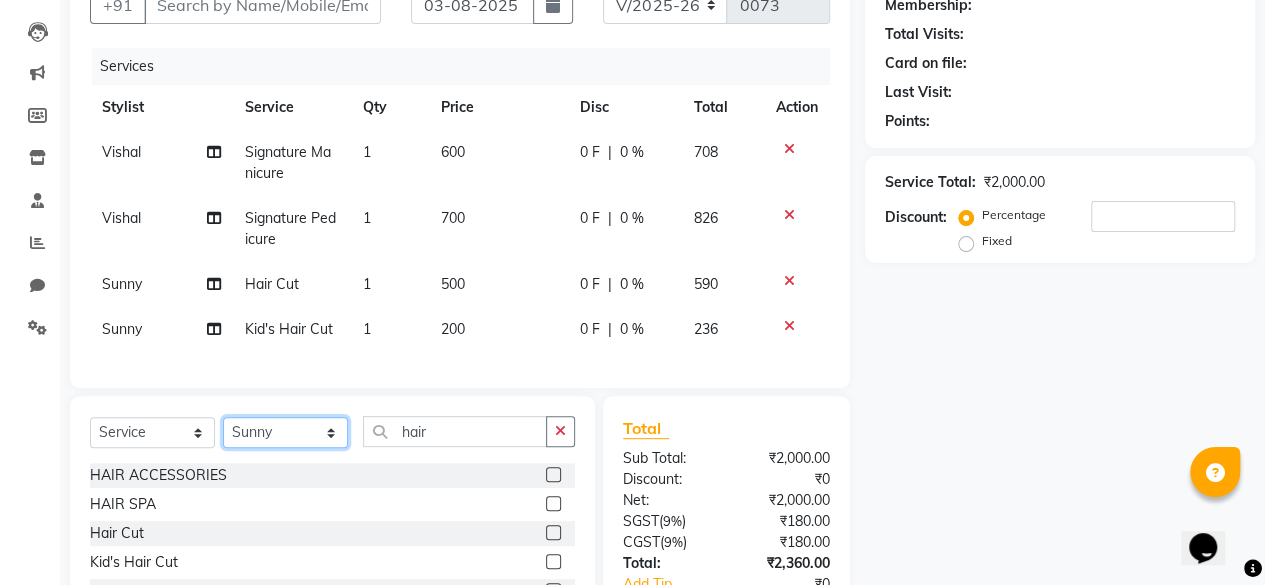 scroll, scrollTop: 0, scrollLeft: 0, axis: both 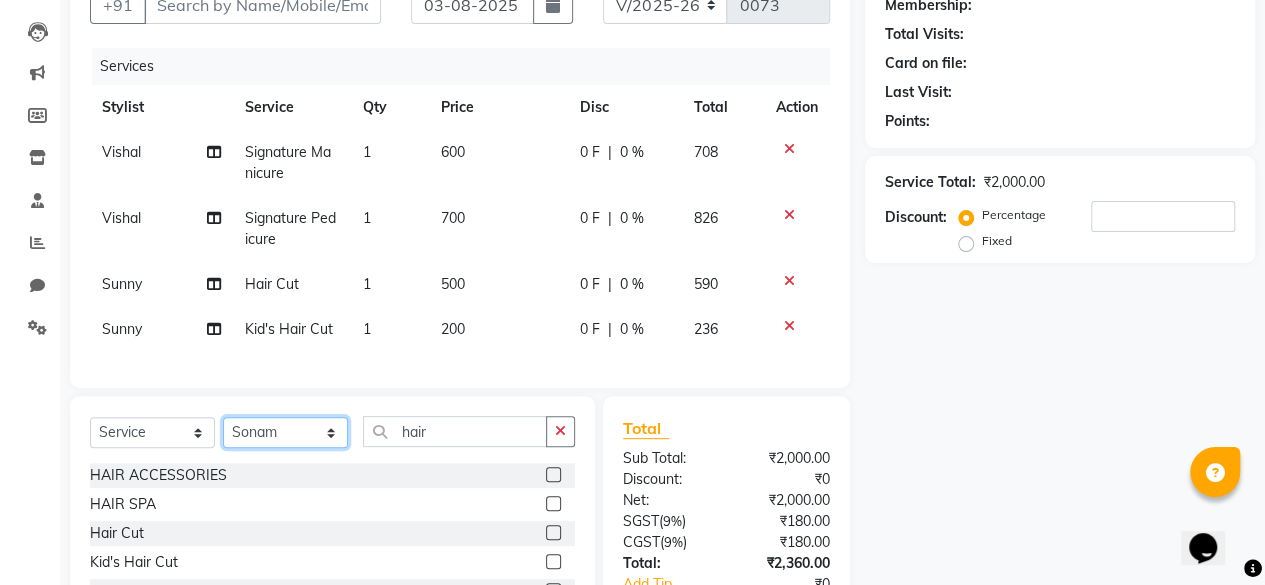click on "Select Stylist [FIRST] [FIRST] [FIRST] [FIRST] [FIRST] [FIRST] [FIRST] [FIRST]" 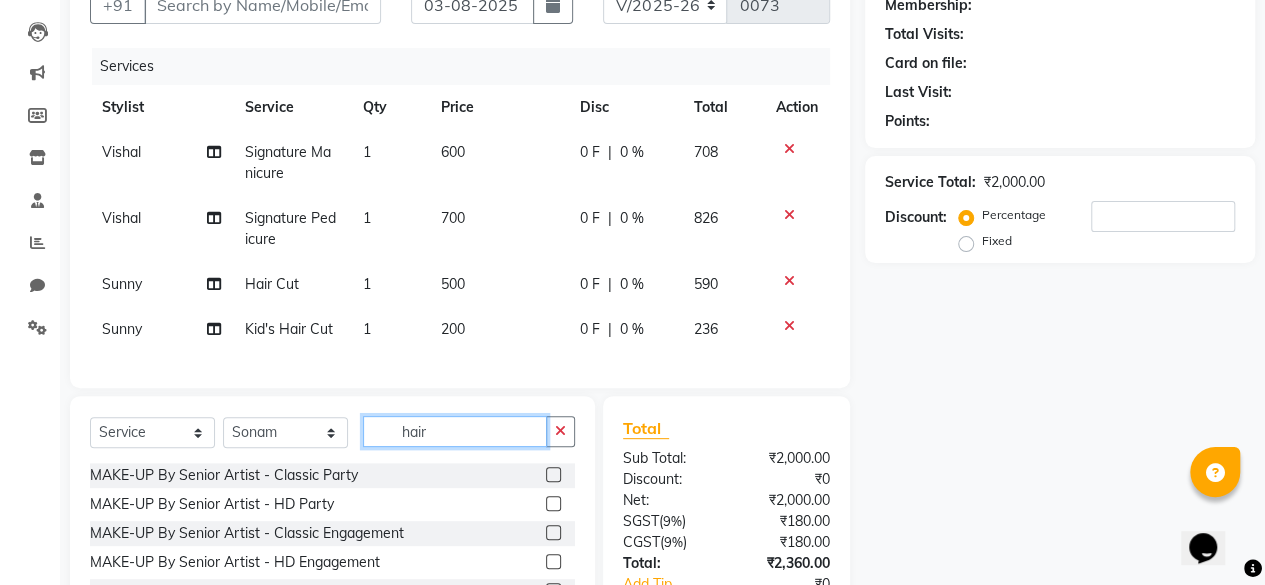 click on "hair" 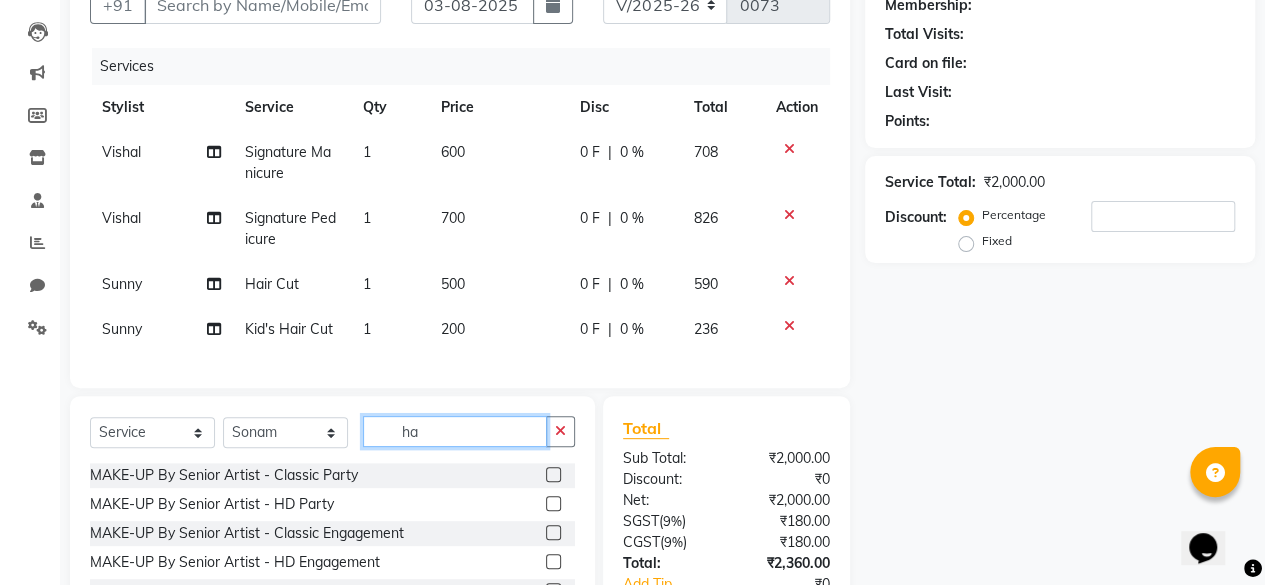 type on "h" 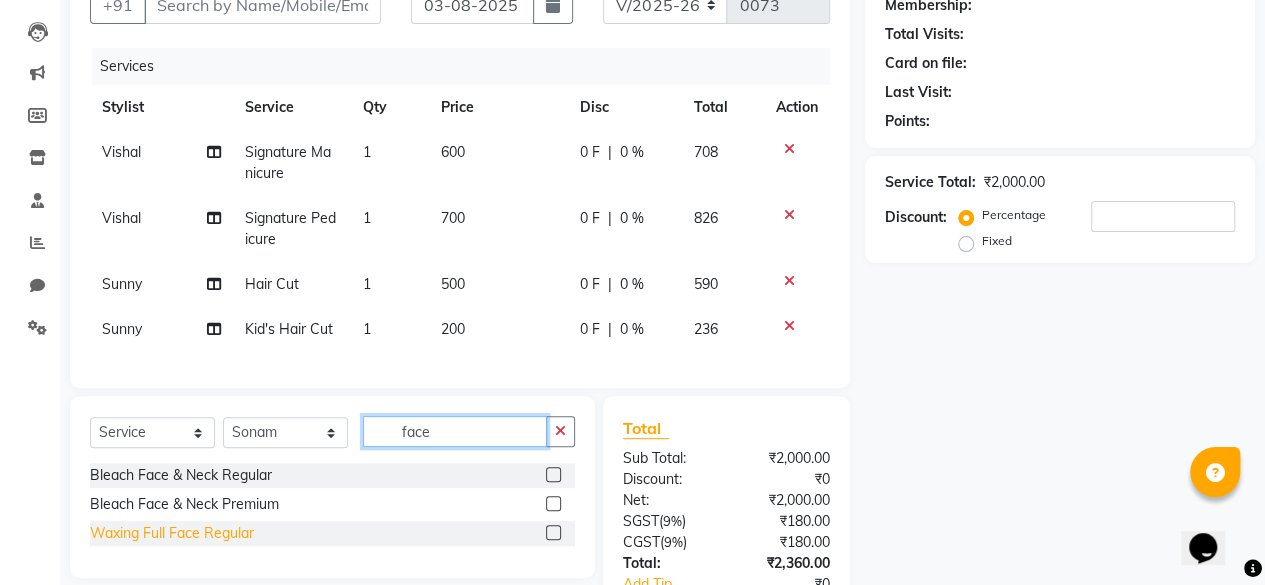 type on "face" 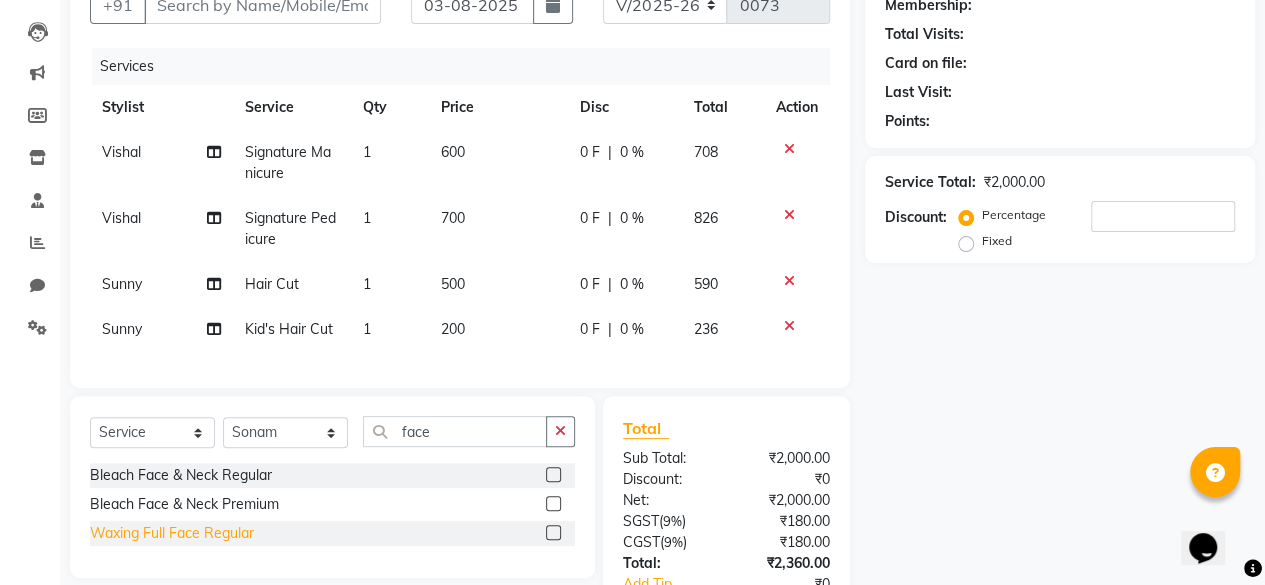 click on "Waxing Full Face Regular" 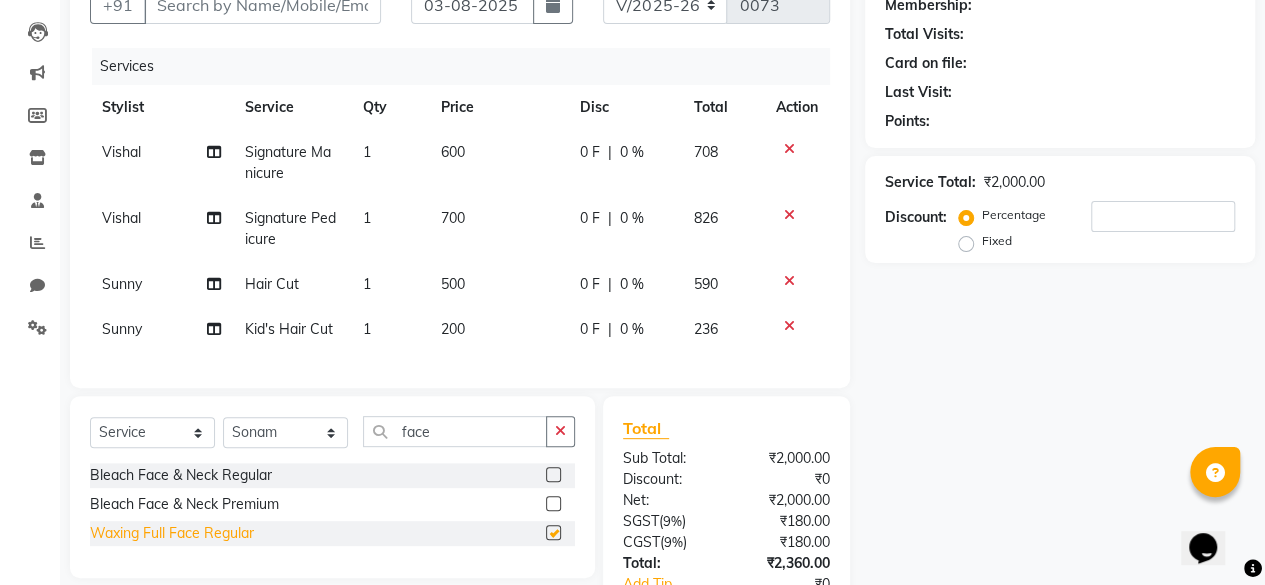 checkbox on "false" 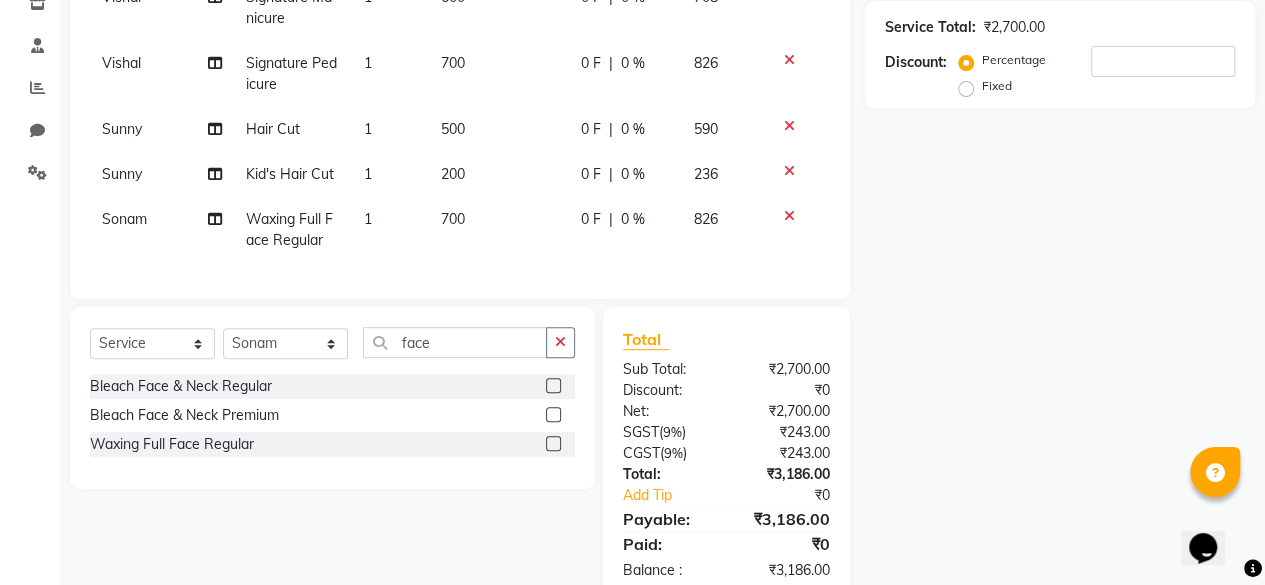 scroll, scrollTop: 400, scrollLeft: 0, axis: vertical 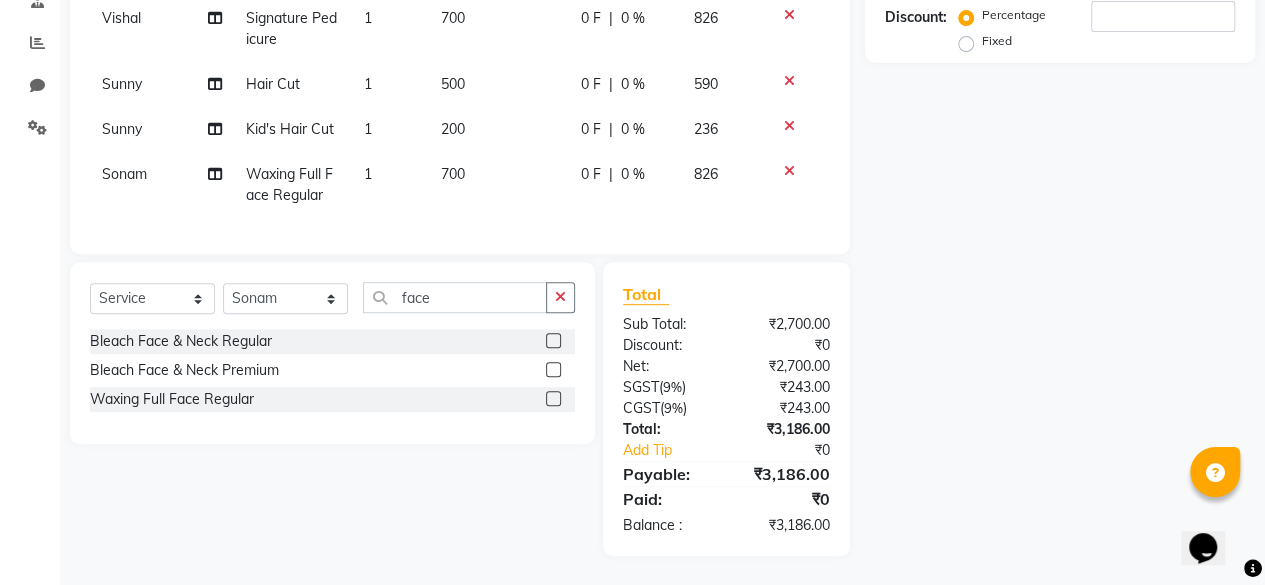 click 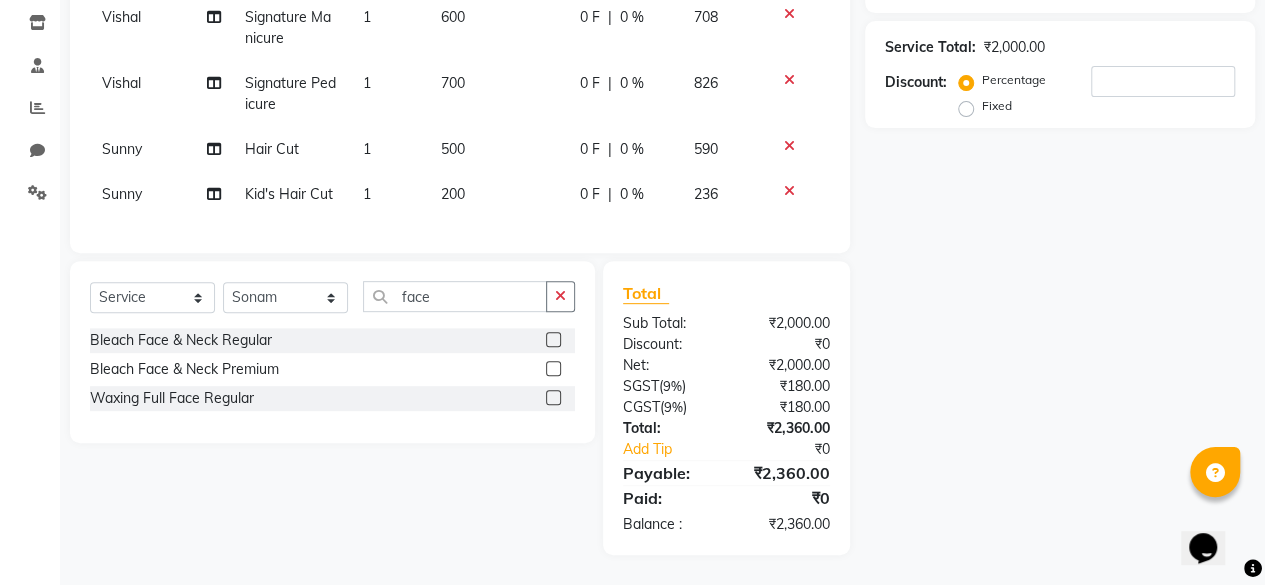 scroll, scrollTop: 348, scrollLeft: 0, axis: vertical 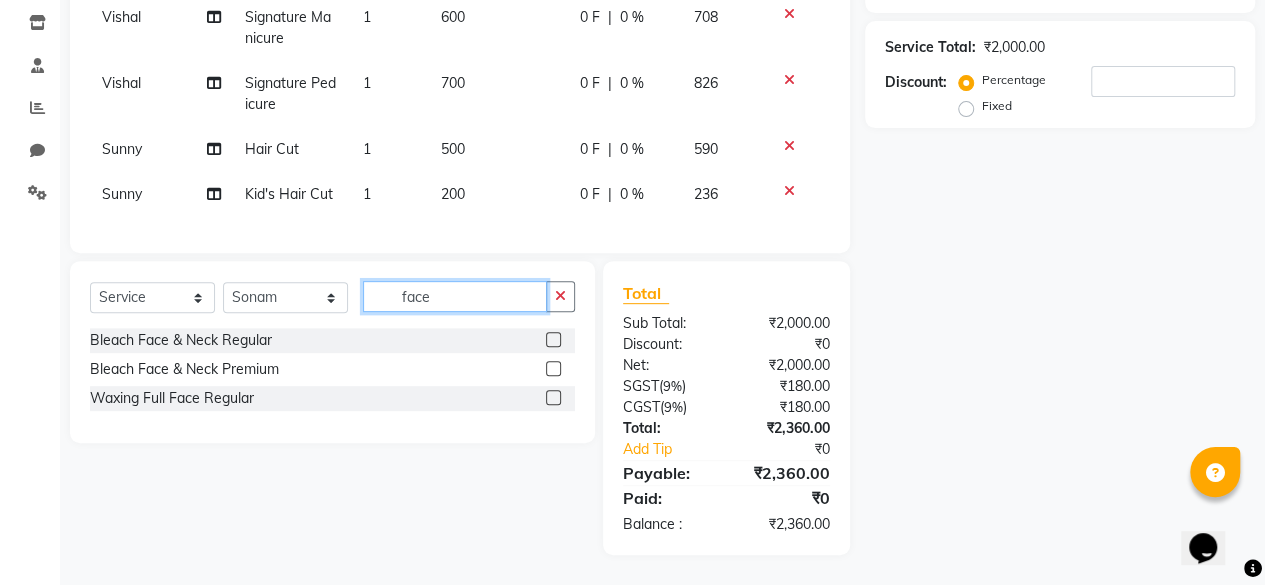 click on "face" 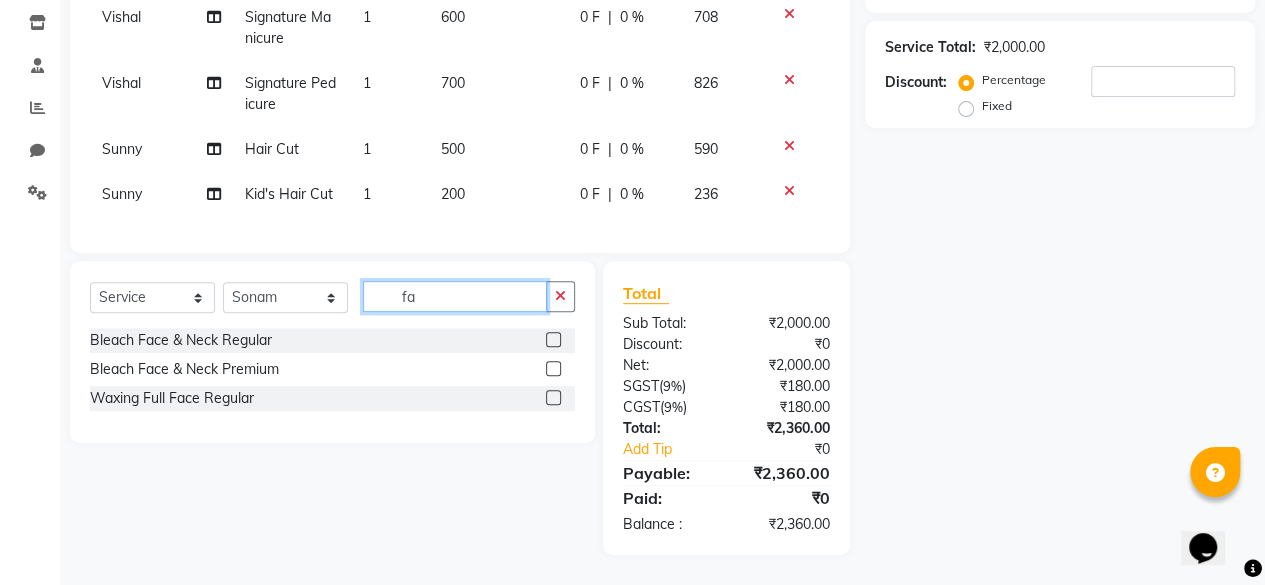 type on "f" 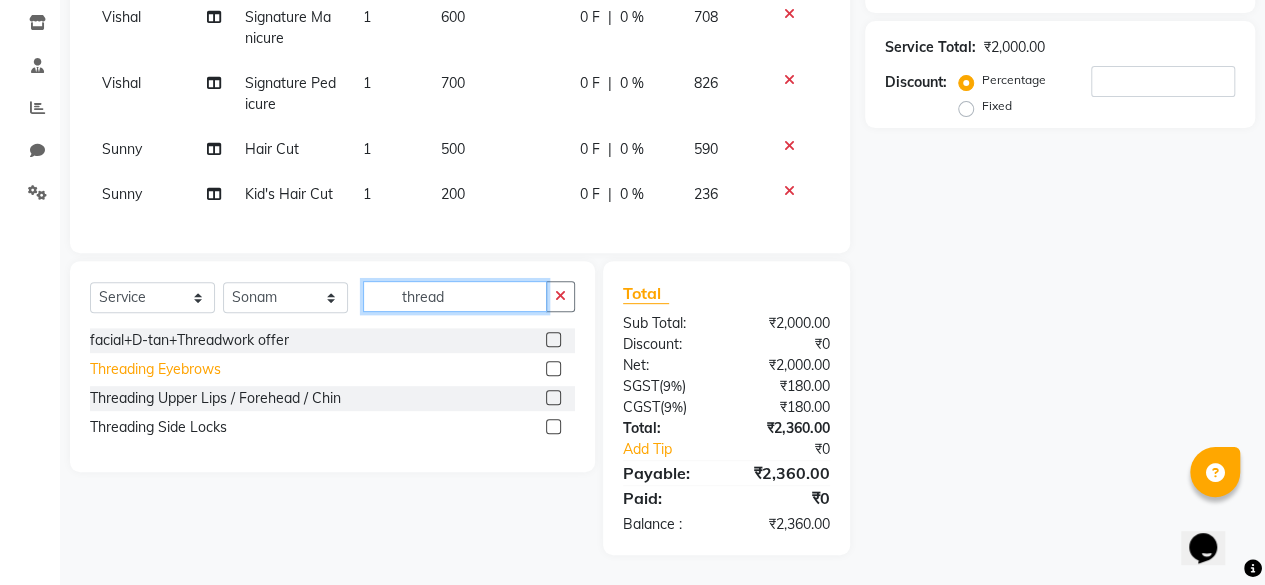 type on "thread" 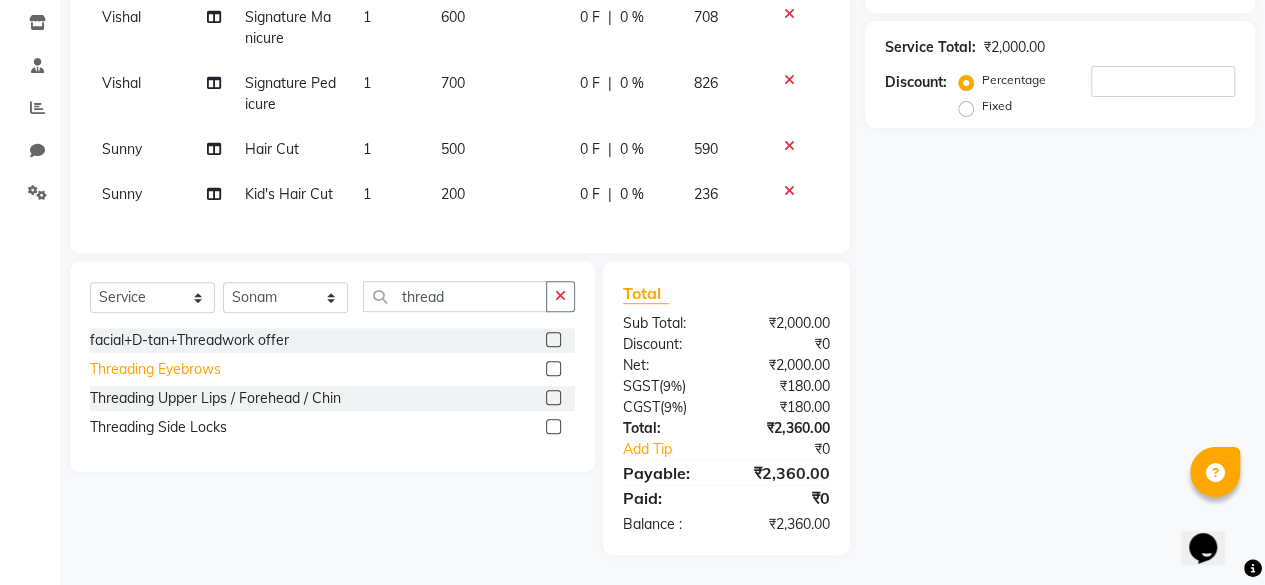 click on "Threading Eyebrows" 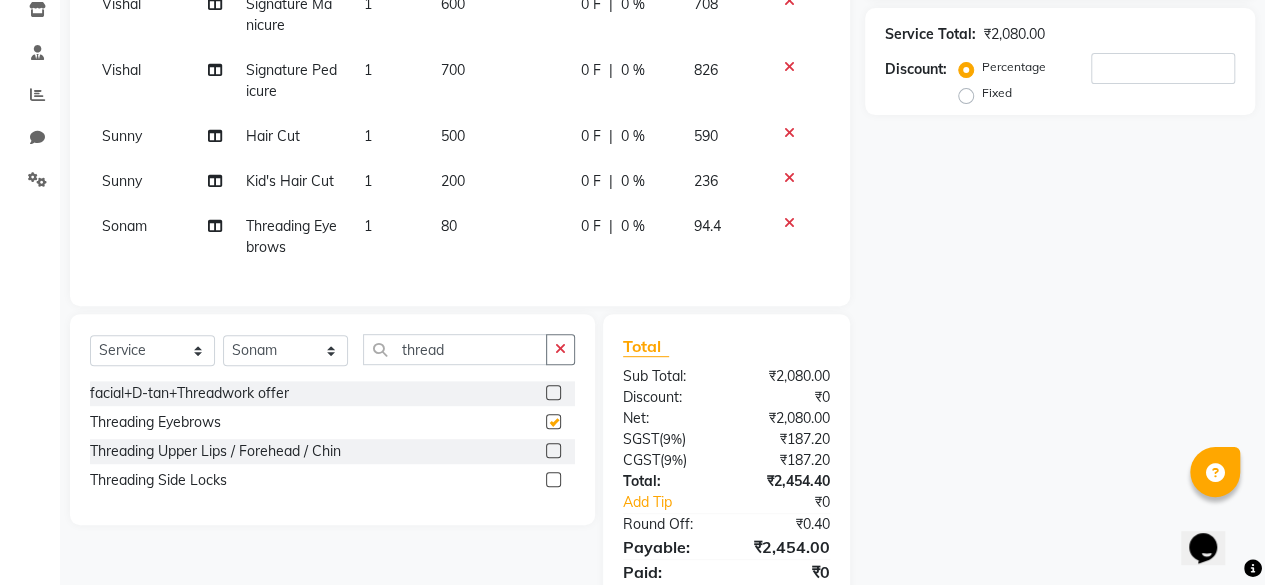 checkbox on "false" 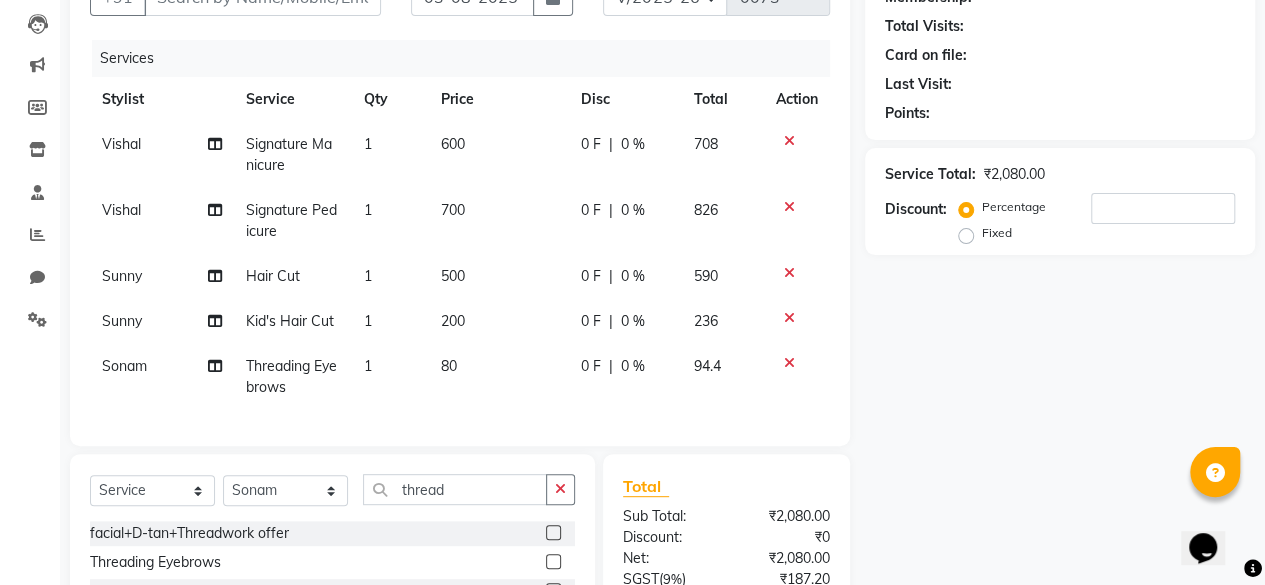 scroll, scrollTop: 0, scrollLeft: 0, axis: both 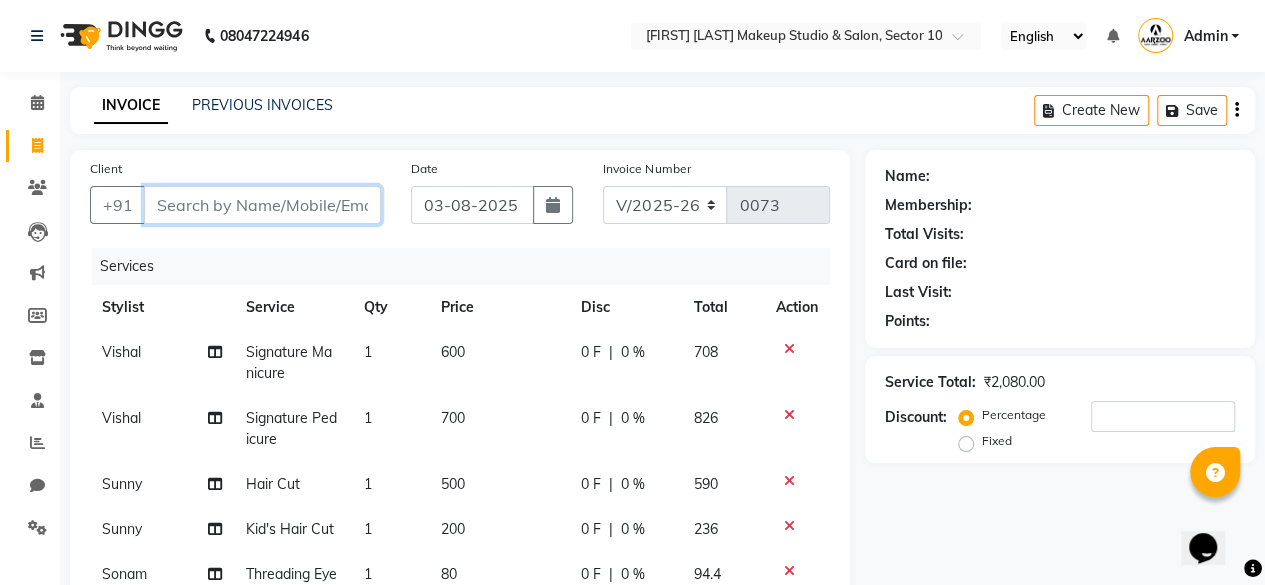 click on "Client" at bounding box center (262, 205) 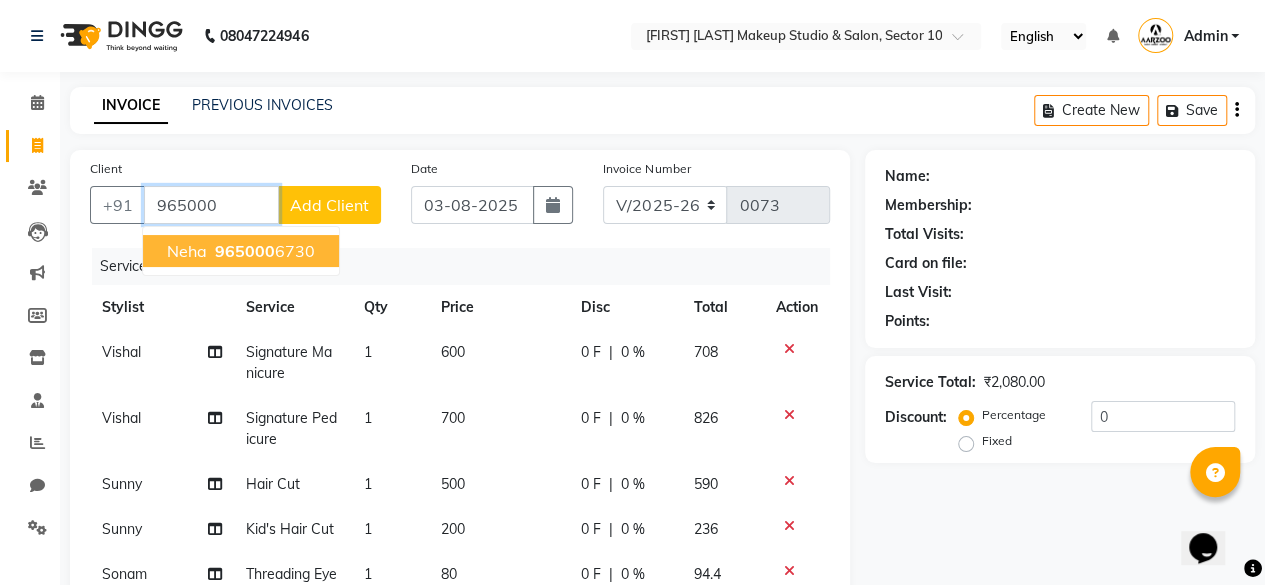 click on "[PHONE]" at bounding box center [263, 251] 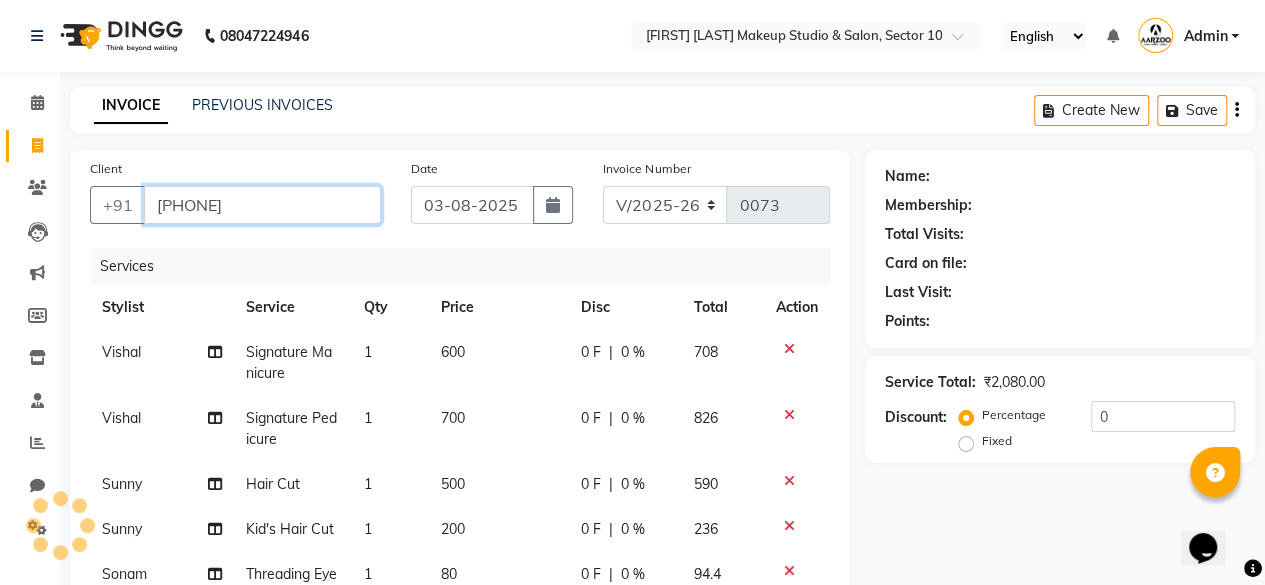 type on "[PHONE]" 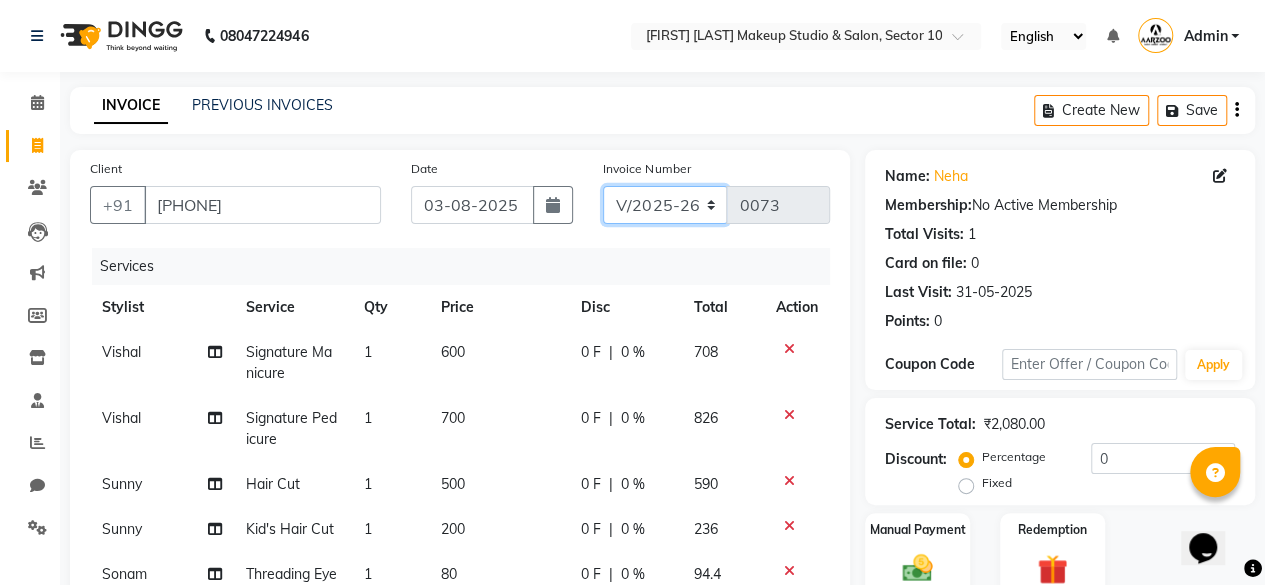 click on "CSH/25 V/2025 V/2025-26" 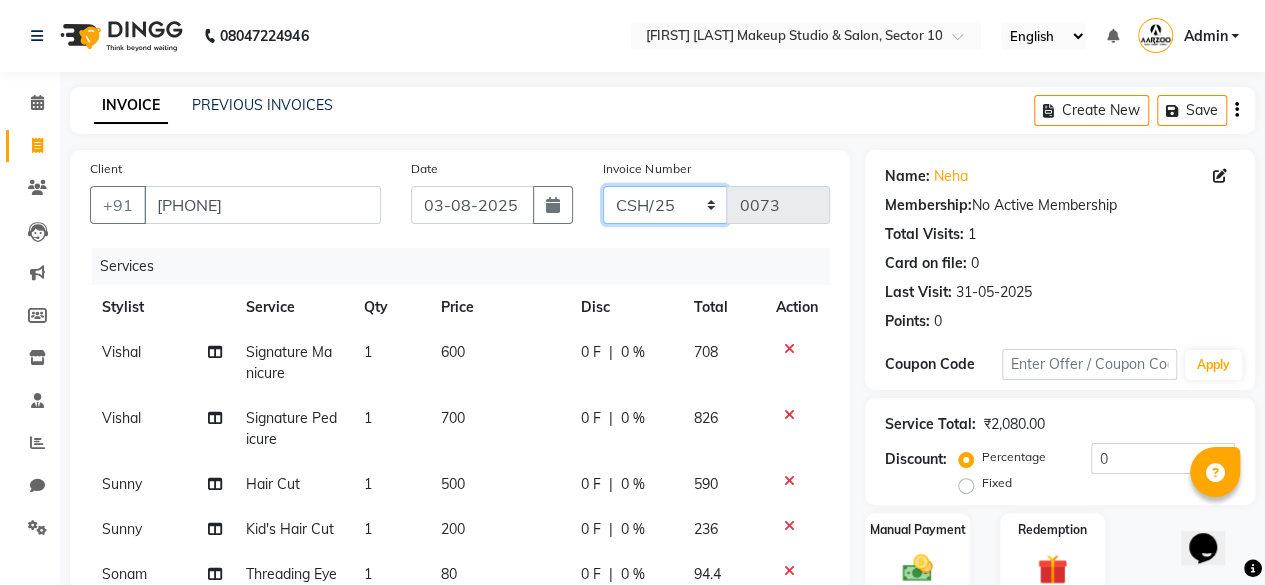 click on "CSH/25 V/2025 V/2025-26" 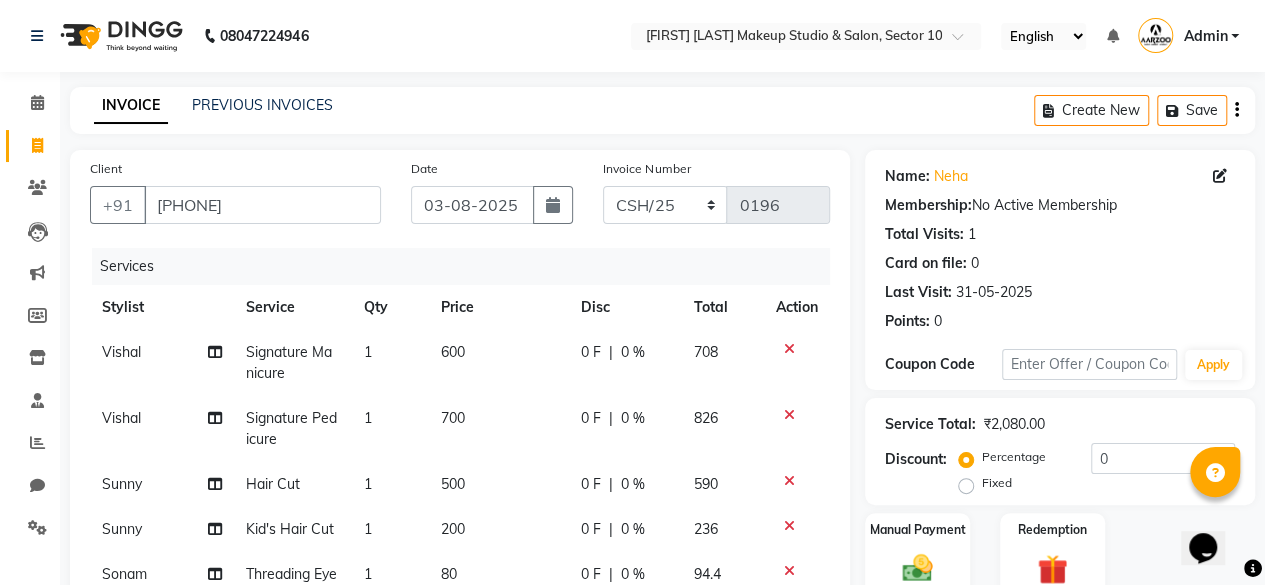 click on "Create New   Save" 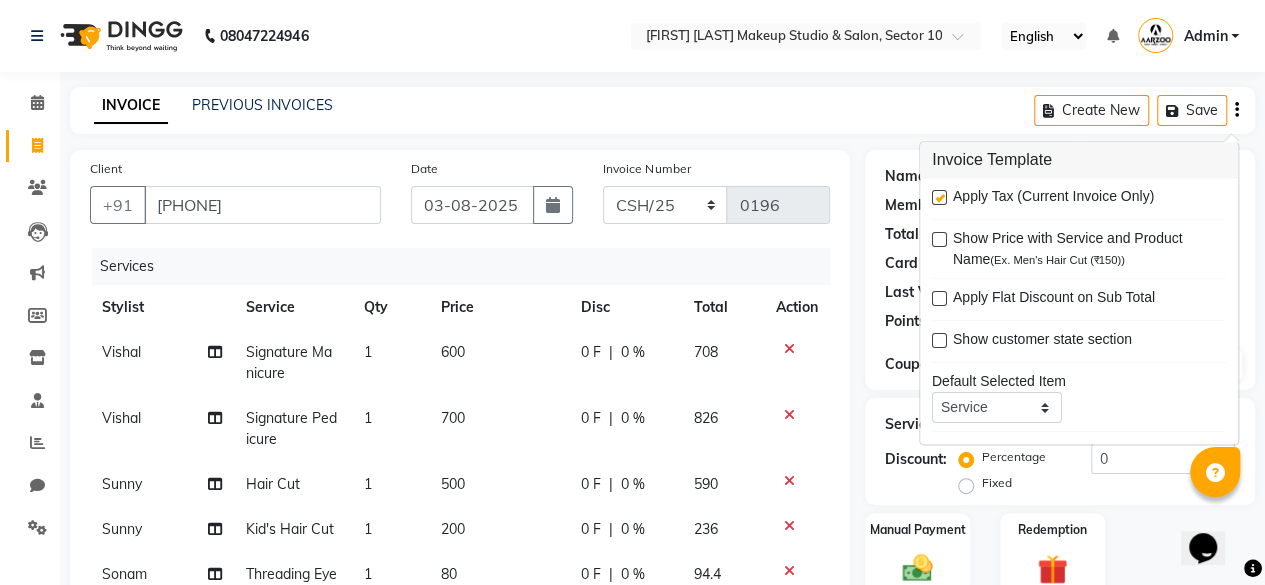 click at bounding box center [939, 198] 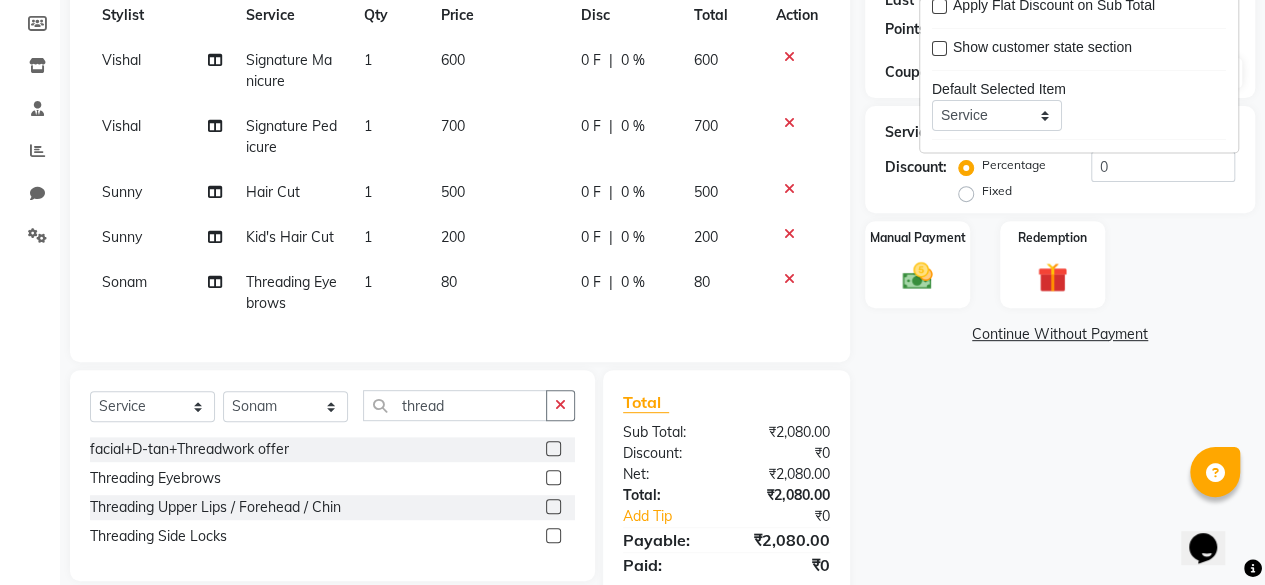 scroll, scrollTop: 372, scrollLeft: 0, axis: vertical 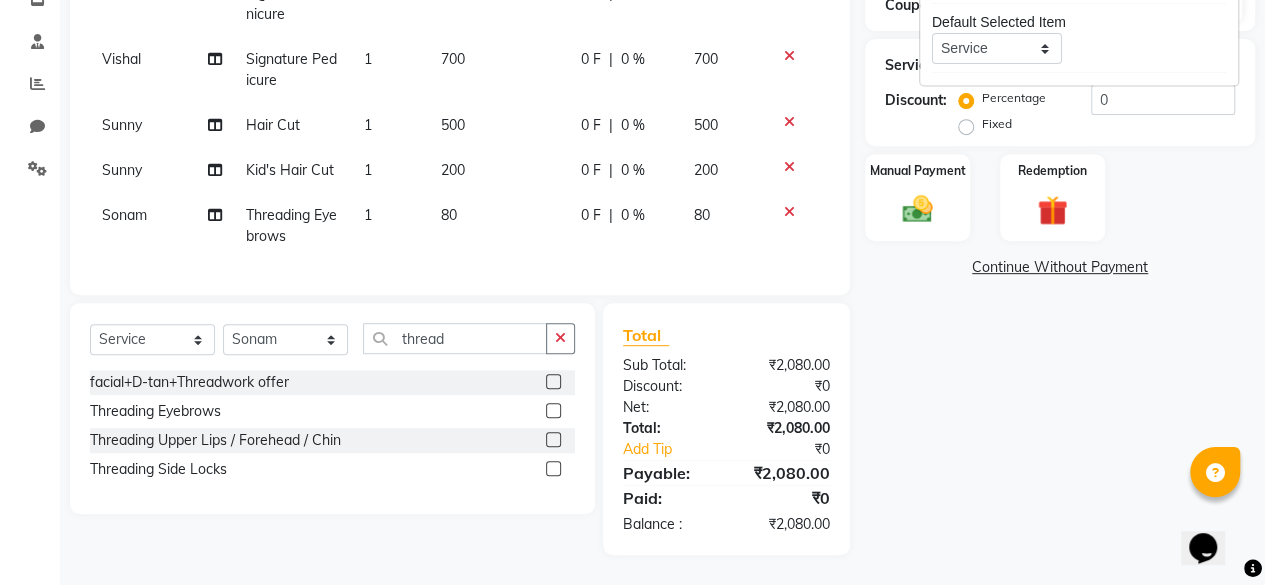 click on "Name: [FIRST]  Membership:  No Active Membership  Total Visits:  1 Card on file:  0 Last Visit:   31-05-2025 Points:   0  Coupon Code Apply Service Total:  ₹2,080.00  Discount:  Percentage   Fixed  0 Manual Payment Redemption  Continue Without Payment" 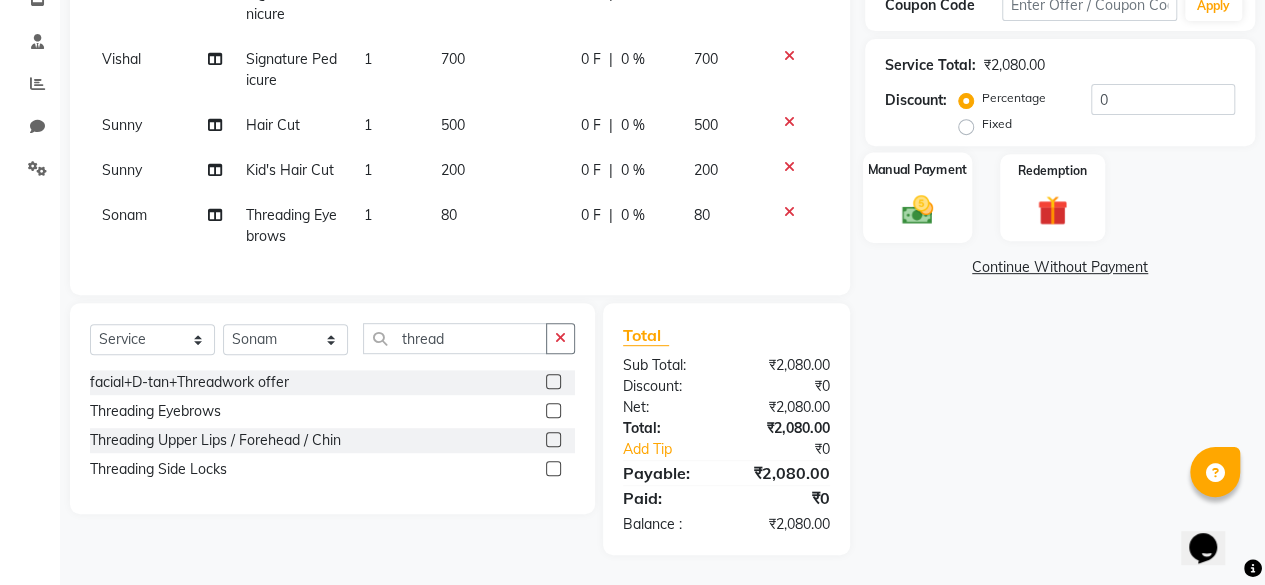 click 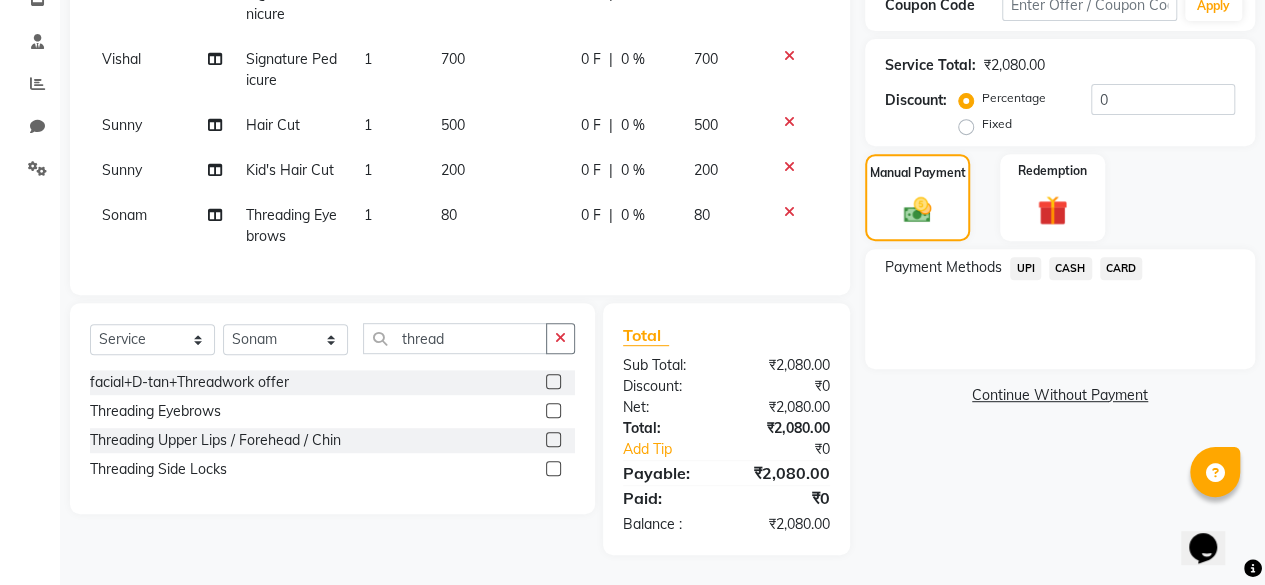 click on "CASH" 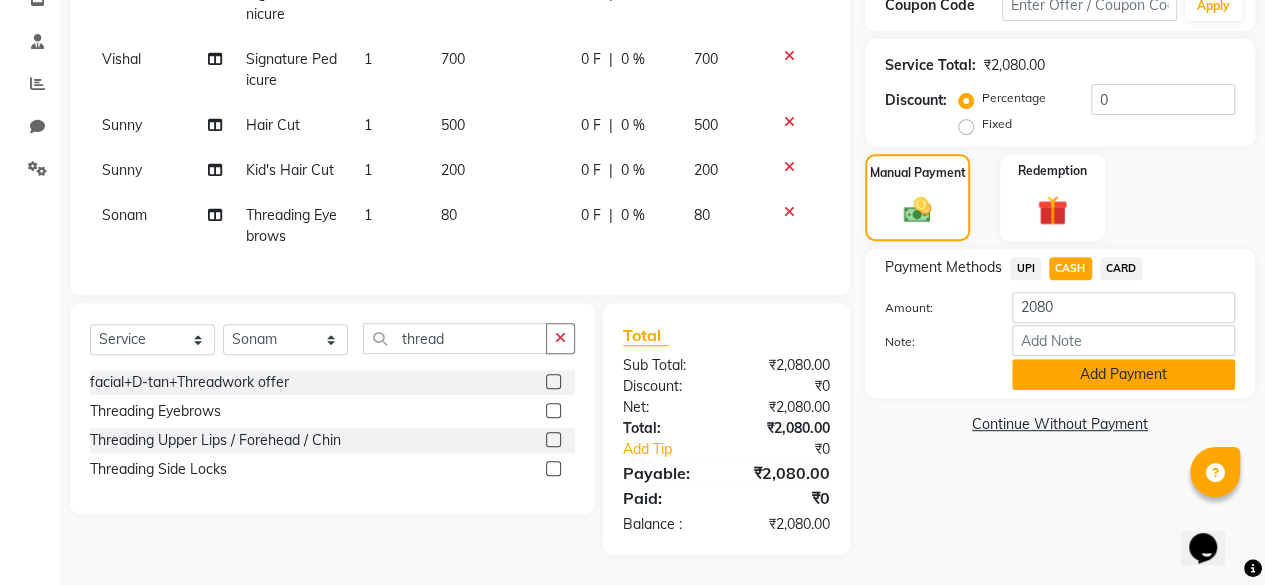 click on "Add Payment" 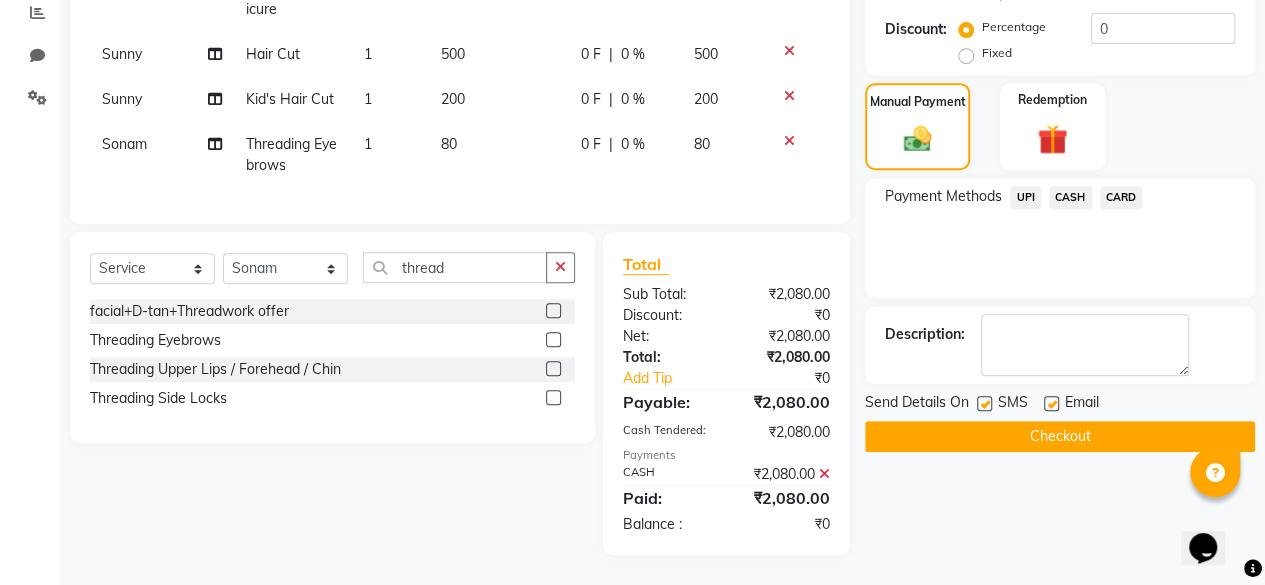 scroll, scrollTop: 443, scrollLeft: 0, axis: vertical 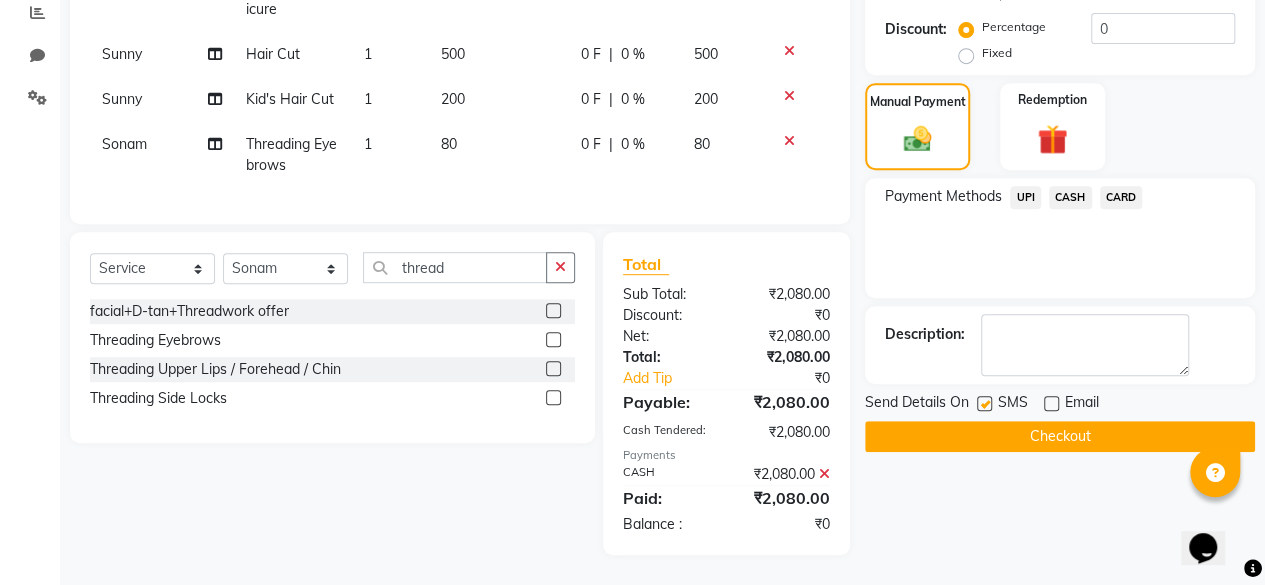 click on "Checkout" 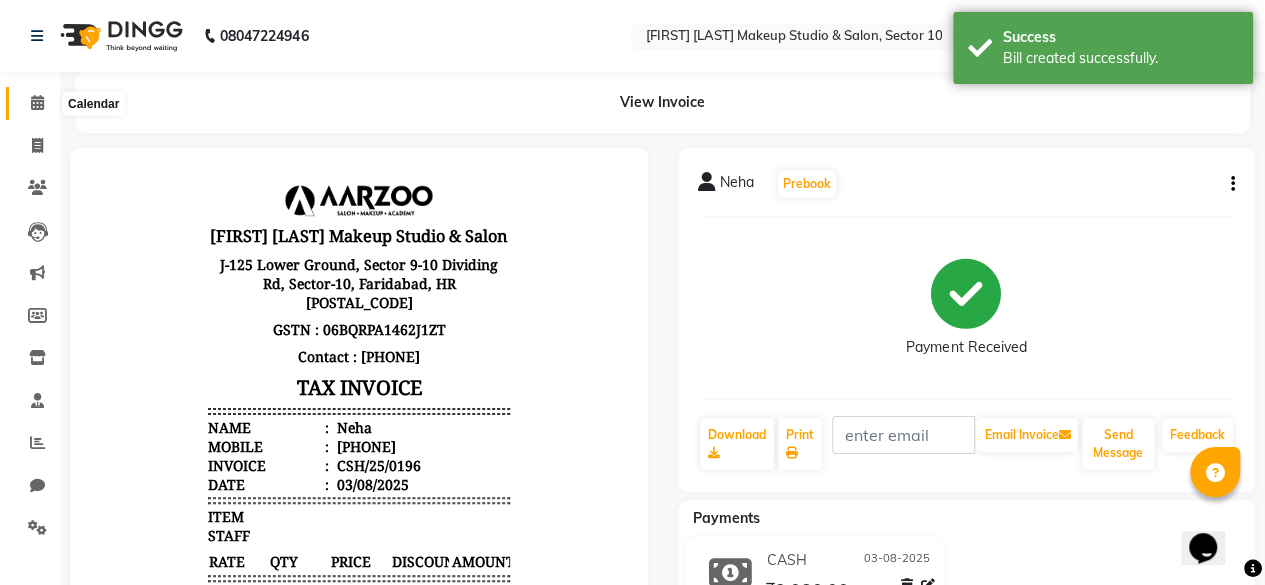 scroll, scrollTop: 0, scrollLeft: 0, axis: both 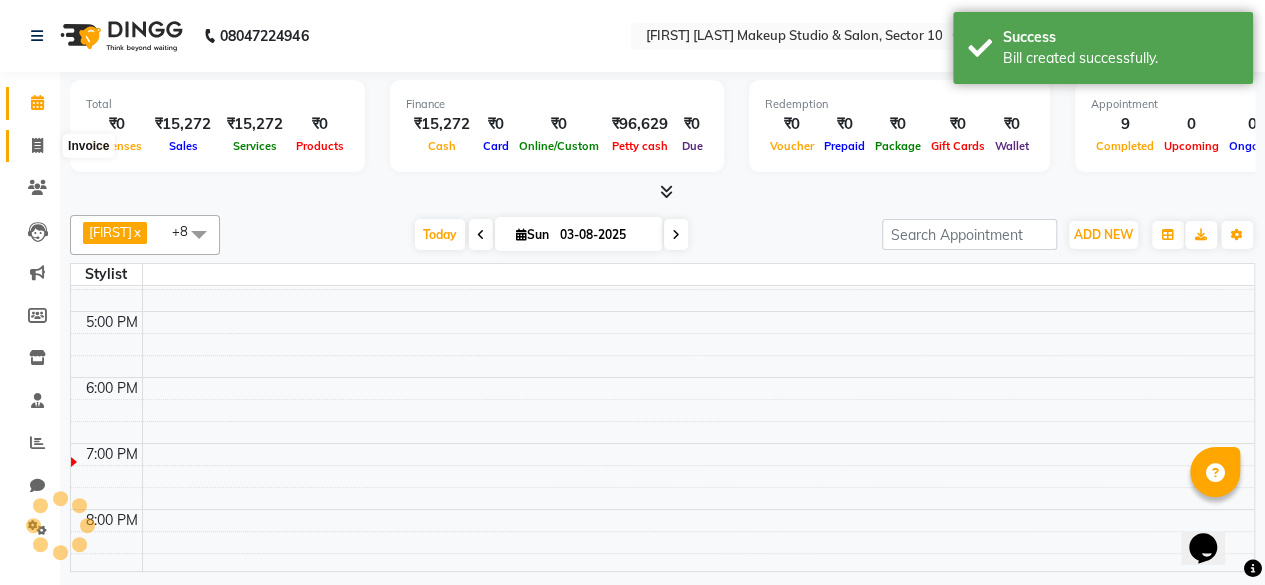 click 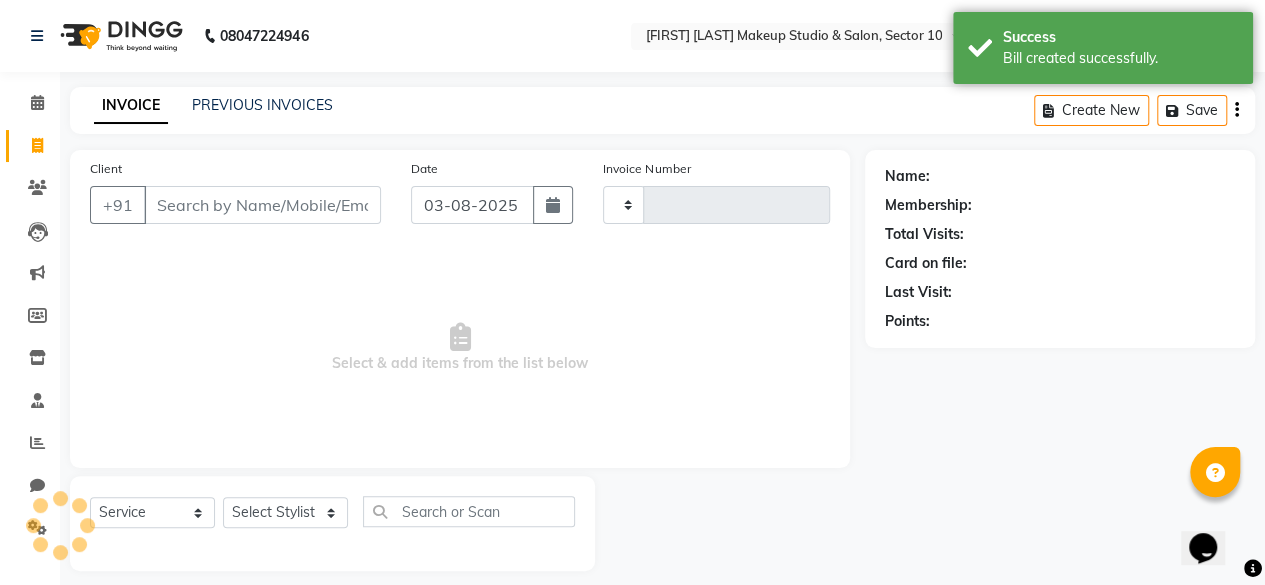 type on "0073" 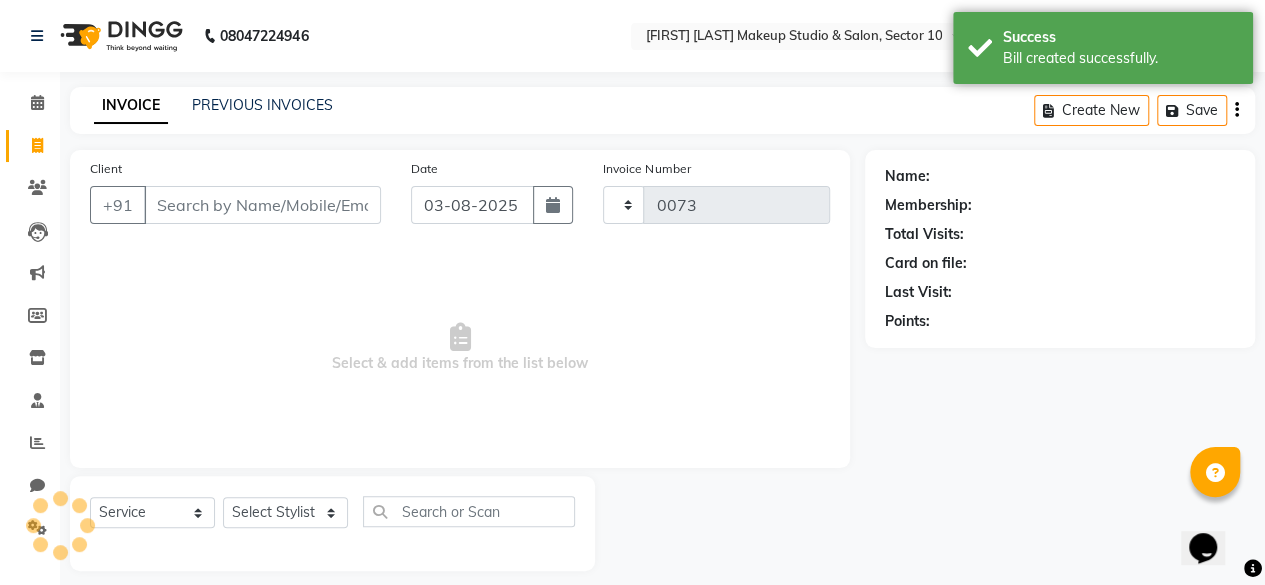 select on "6943" 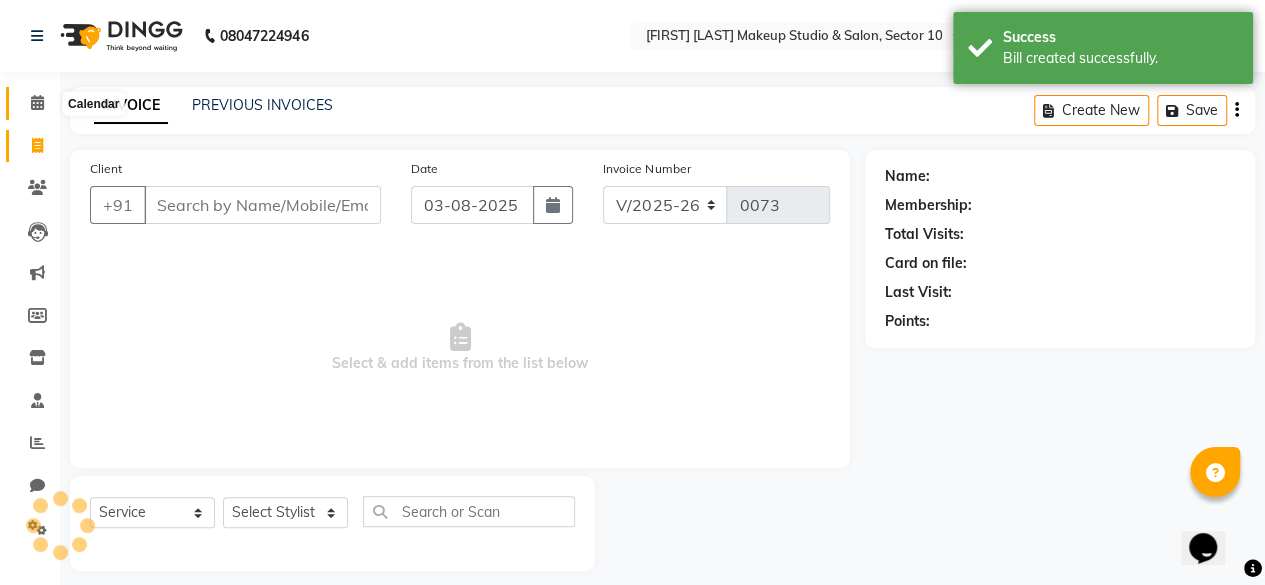 click 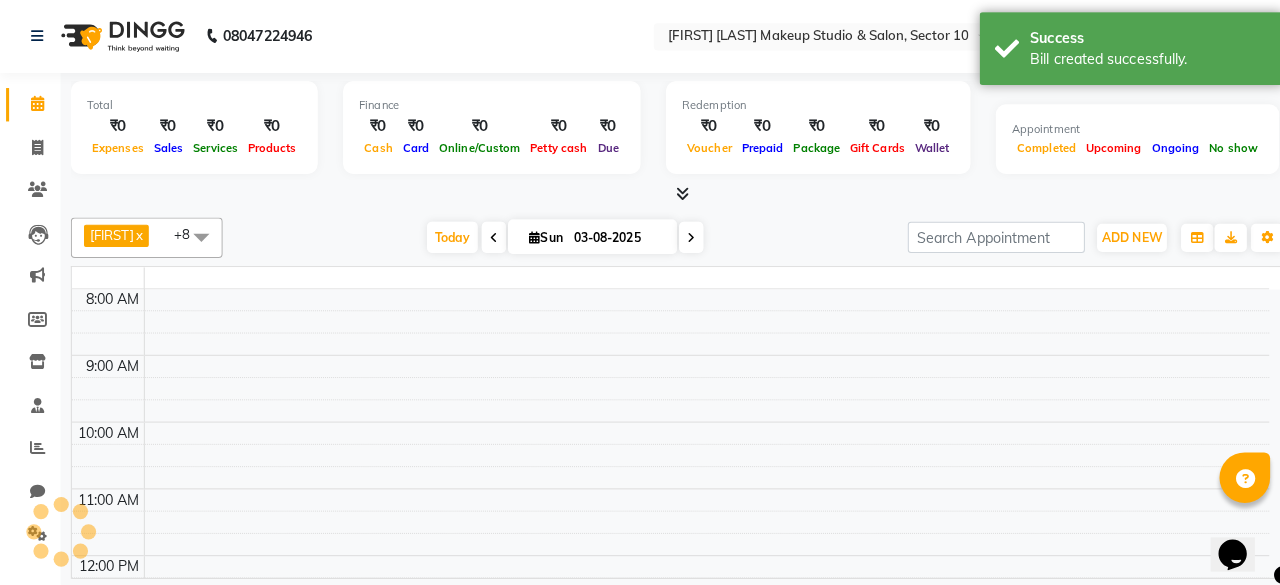 scroll, scrollTop: 0, scrollLeft: 0, axis: both 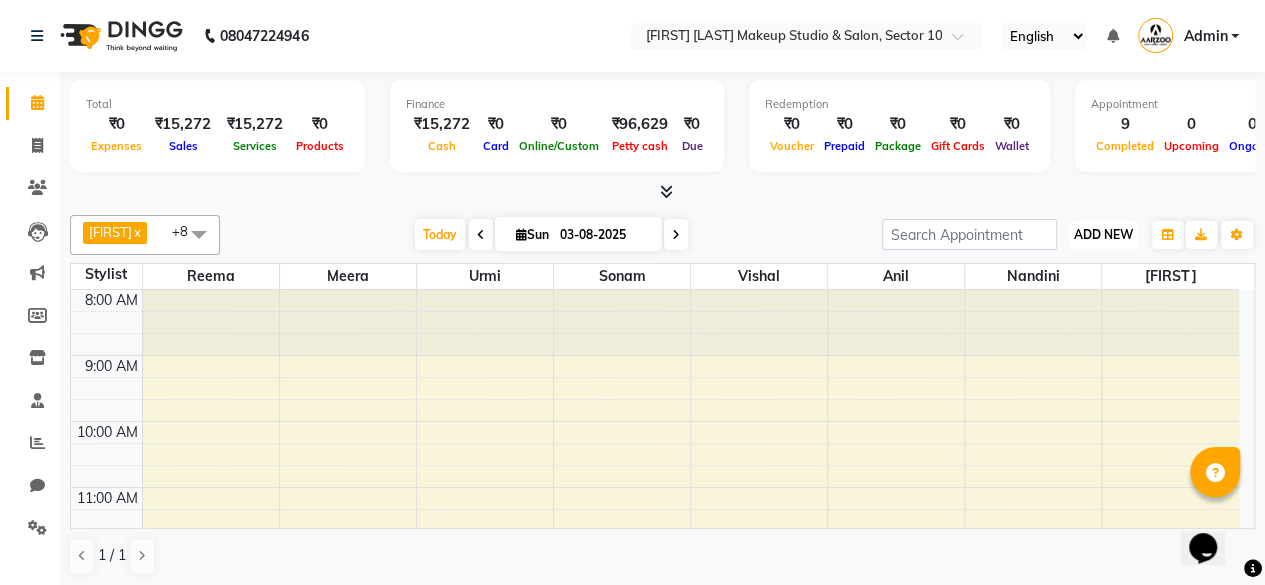 click on "ADD NEW Toggle Dropdown" at bounding box center [1103, 235] 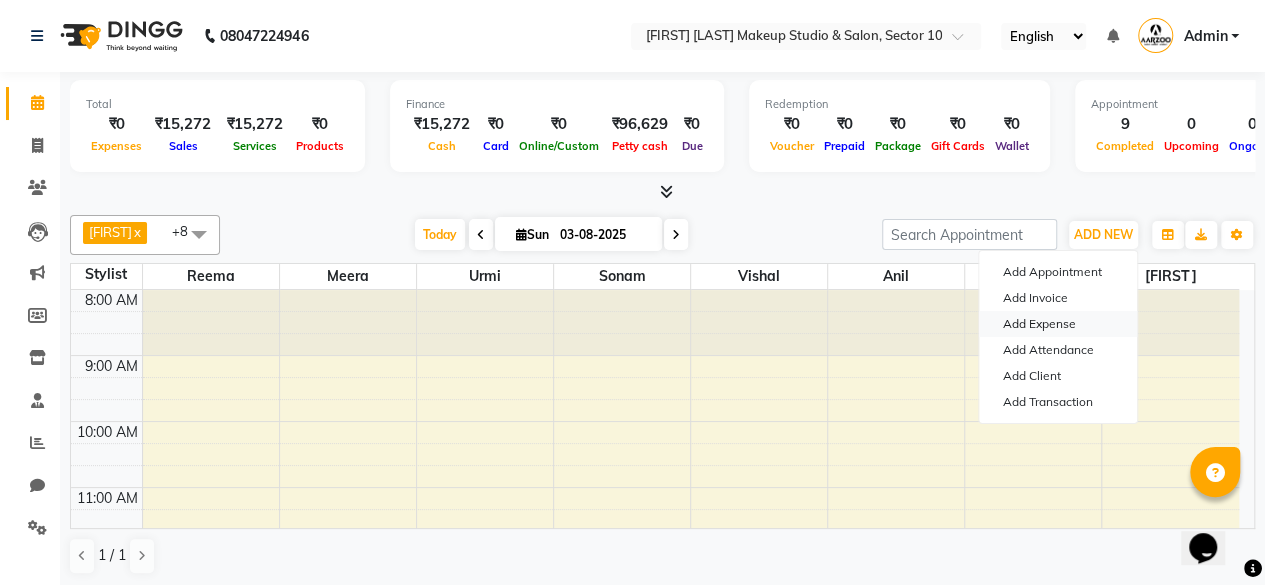 click on "Add Expense" at bounding box center (1058, 324) 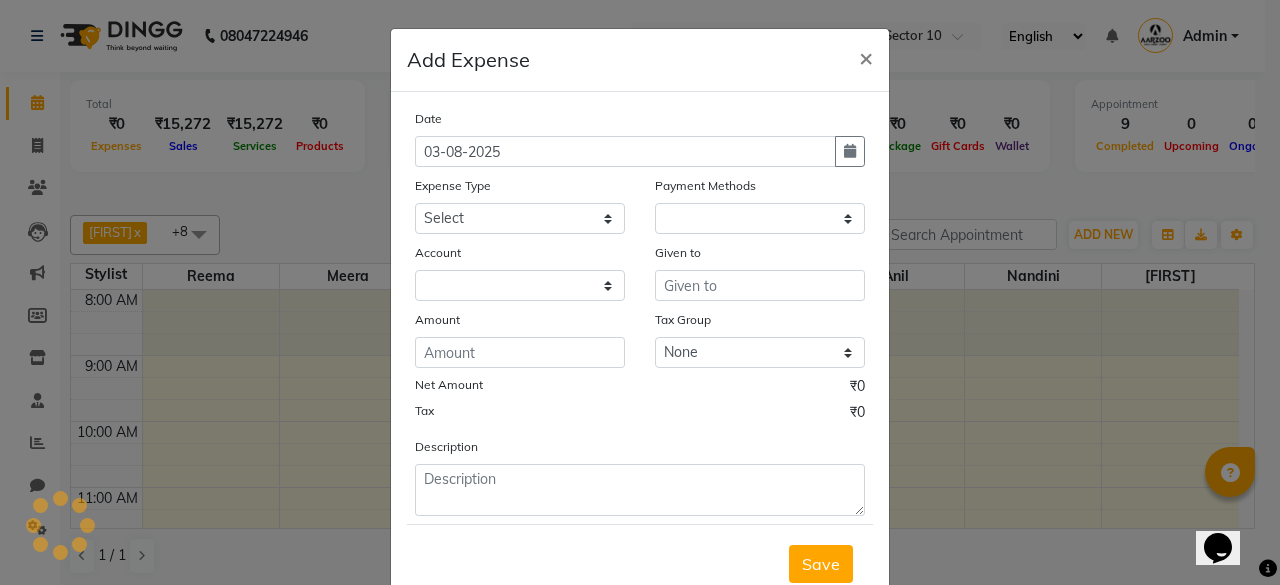 select on "1" 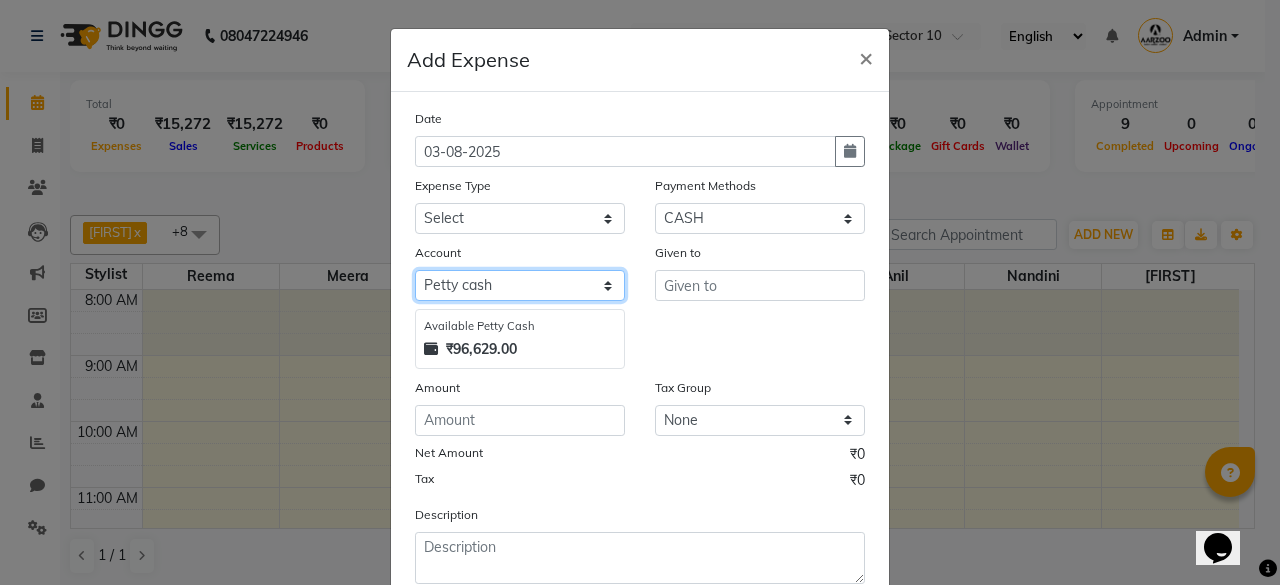 click on "Select Petty cash Default account" 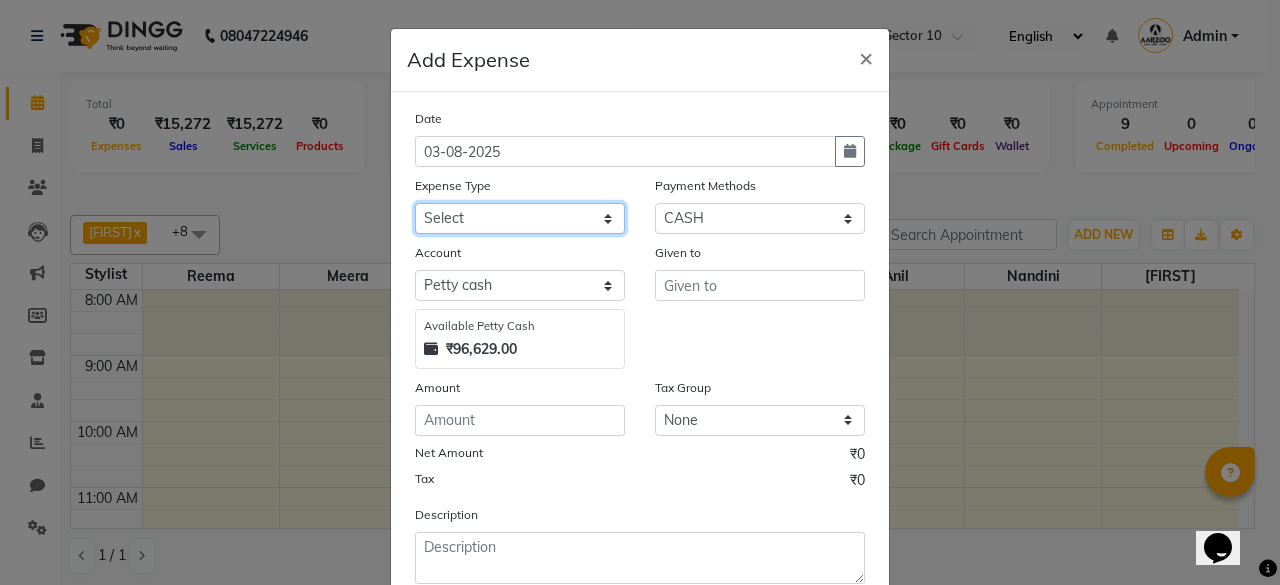 click on "Select Advance Salary Bank charges Car maintenance  Cash transfer to bank Cash transfer to hub Client Snacks Clinical charges Equipment Fuel Govt fee Incentive Insurance International purchase Loan Repayment Maintenance Marketing Miscellaneous MRA Other Pantry Product Rent Salary Staff Snacks Tax Tea & Refreshment Utilities" 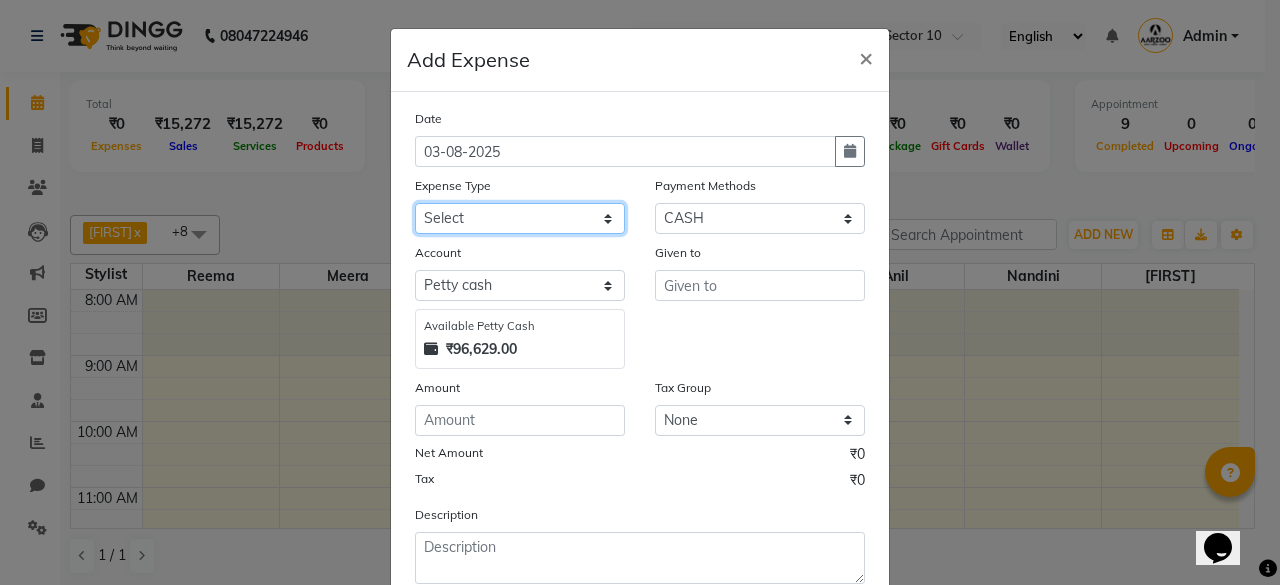 select on "18" 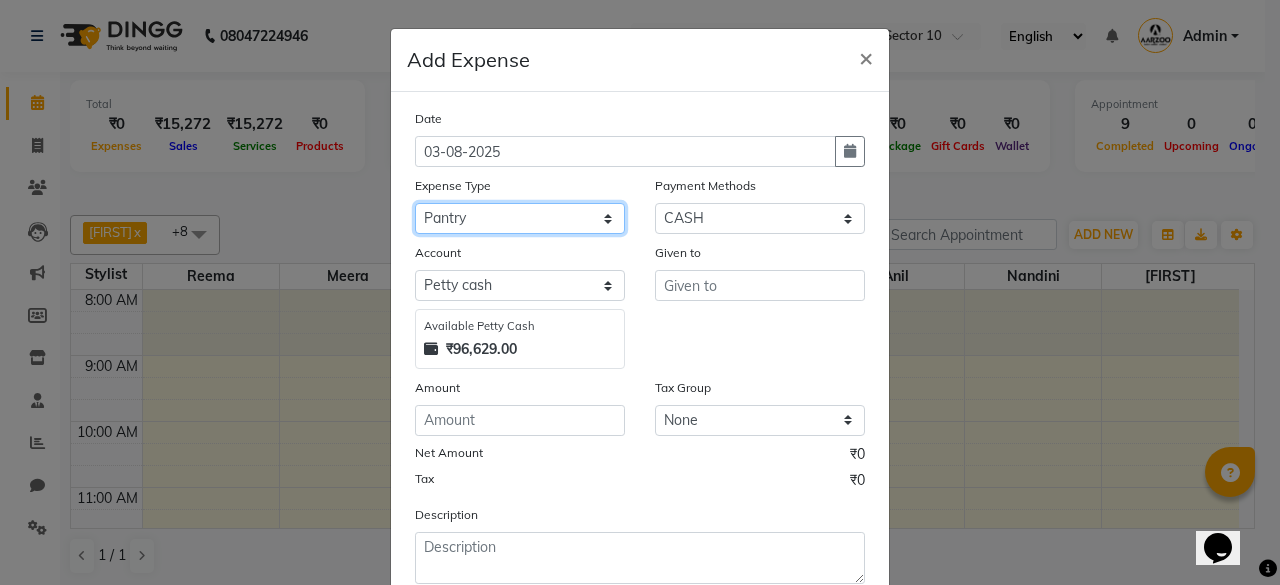click on "Select Advance Salary Bank charges Car maintenance  Cash transfer to bank Cash transfer to hub Client Snacks Clinical charges Equipment Fuel Govt fee Incentive Insurance International purchase Loan Repayment Maintenance Marketing Miscellaneous MRA Other Pantry Product Rent Salary Staff Snacks Tax Tea & Refreshment Utilities" 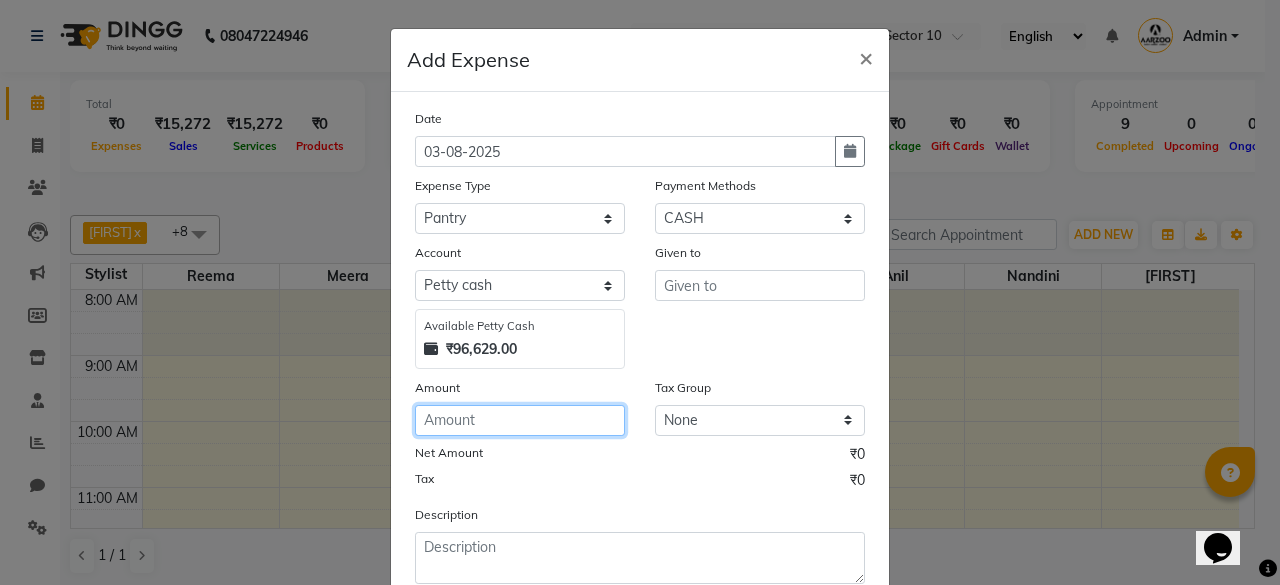 click 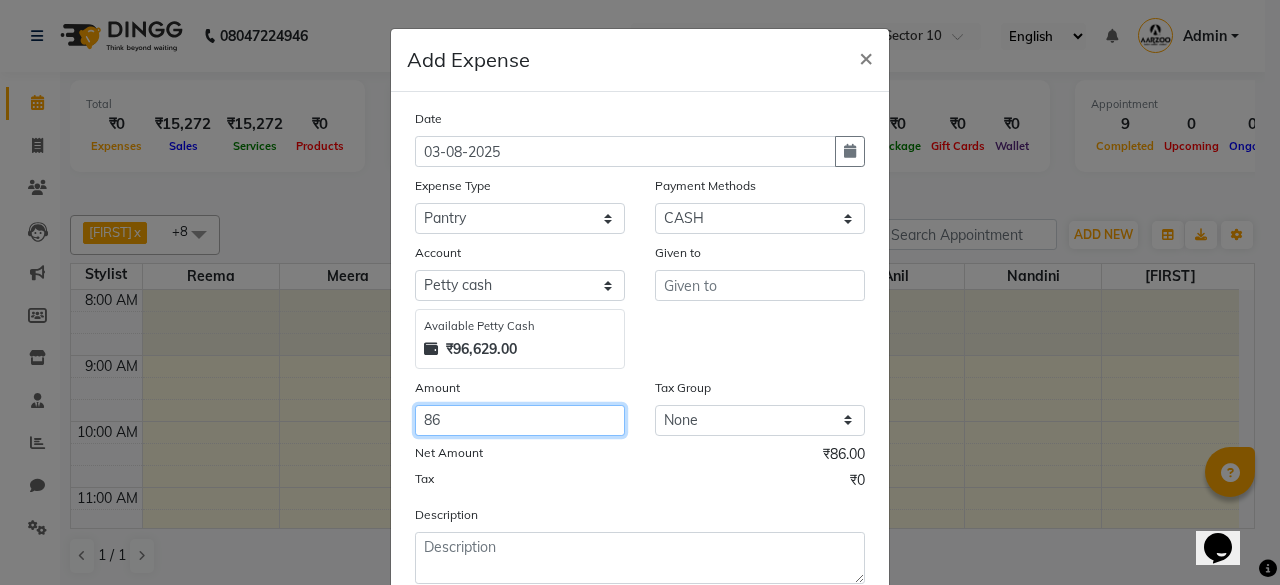 type on "86" 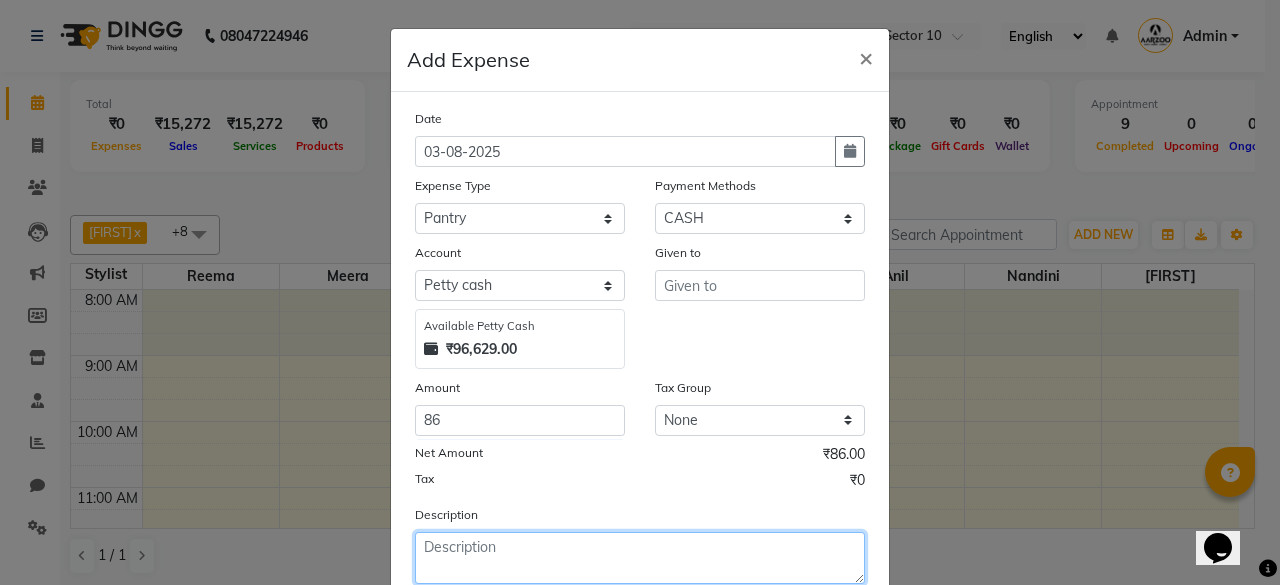 click 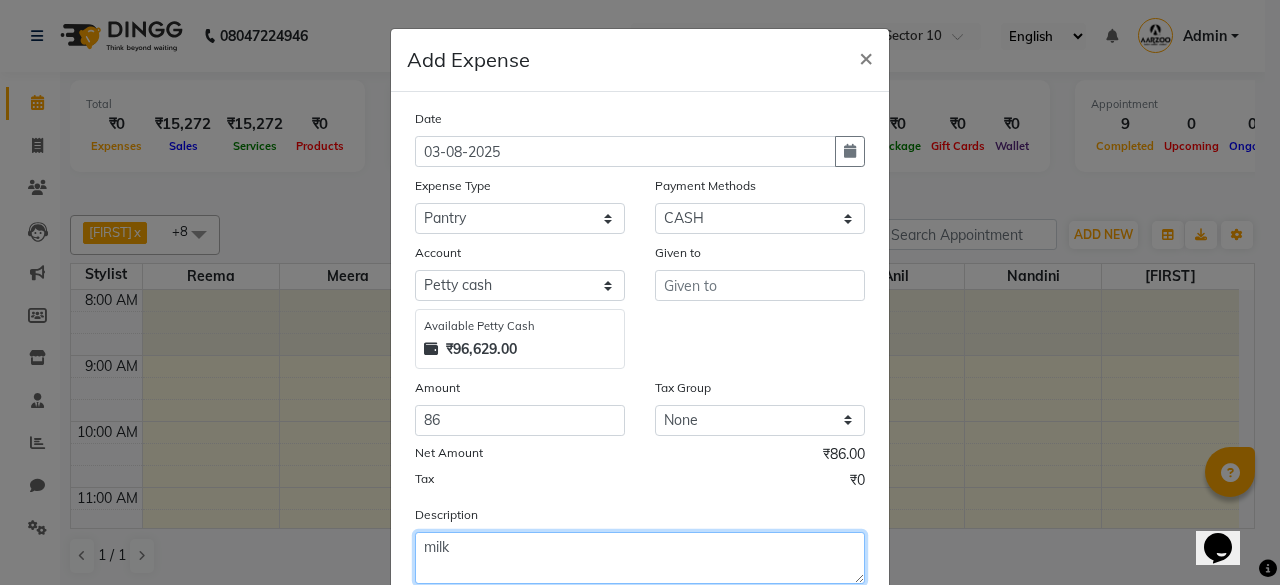 type on "milk" 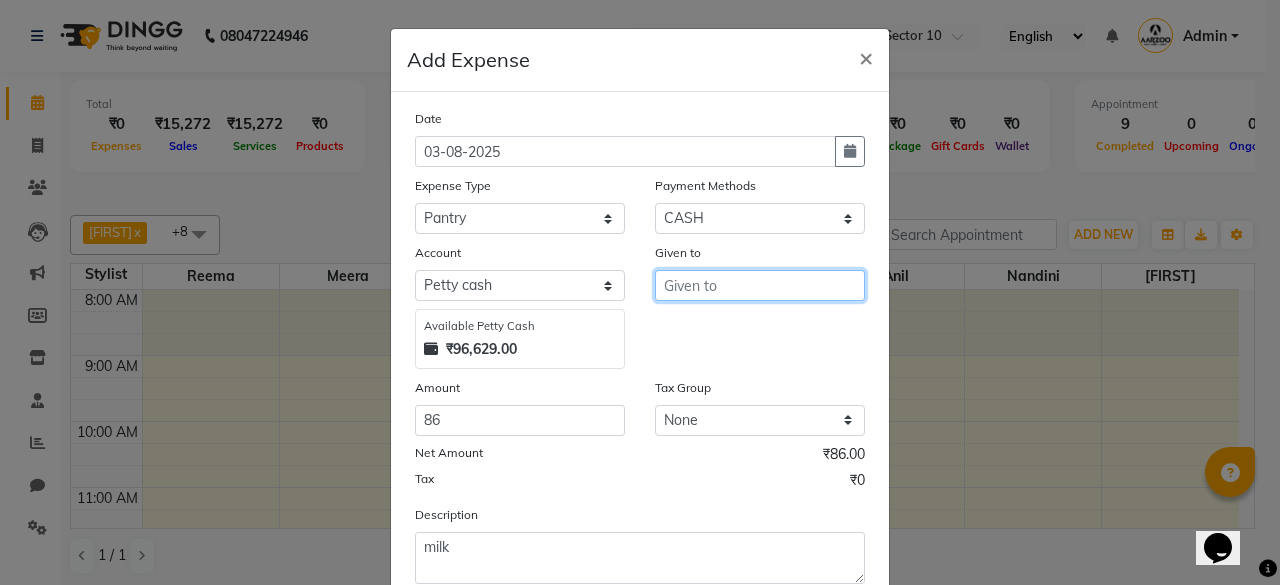 click at bounding box center (760, 285) 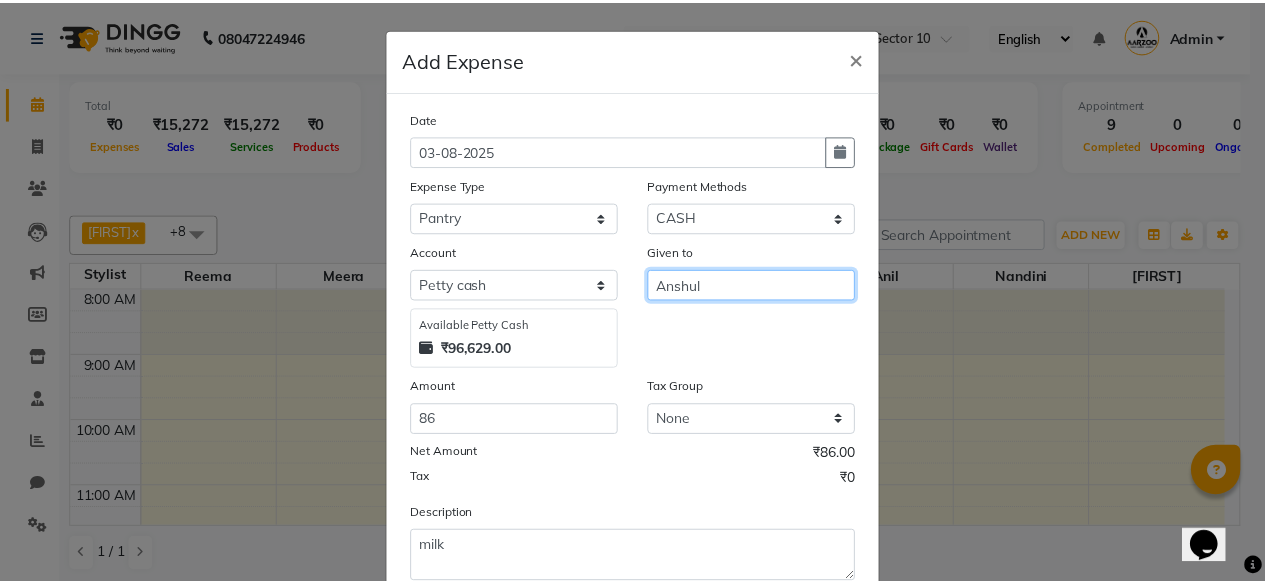 scroll, scrollTop: 127, scrollLeft: 0, axis: vertical 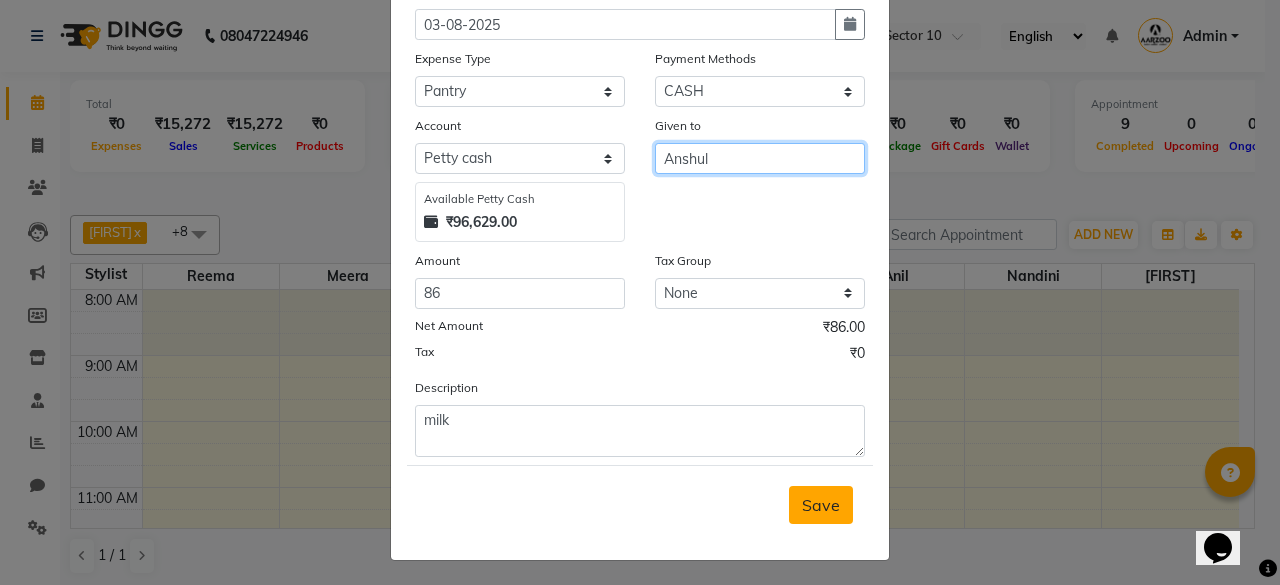 type on "Anshul" 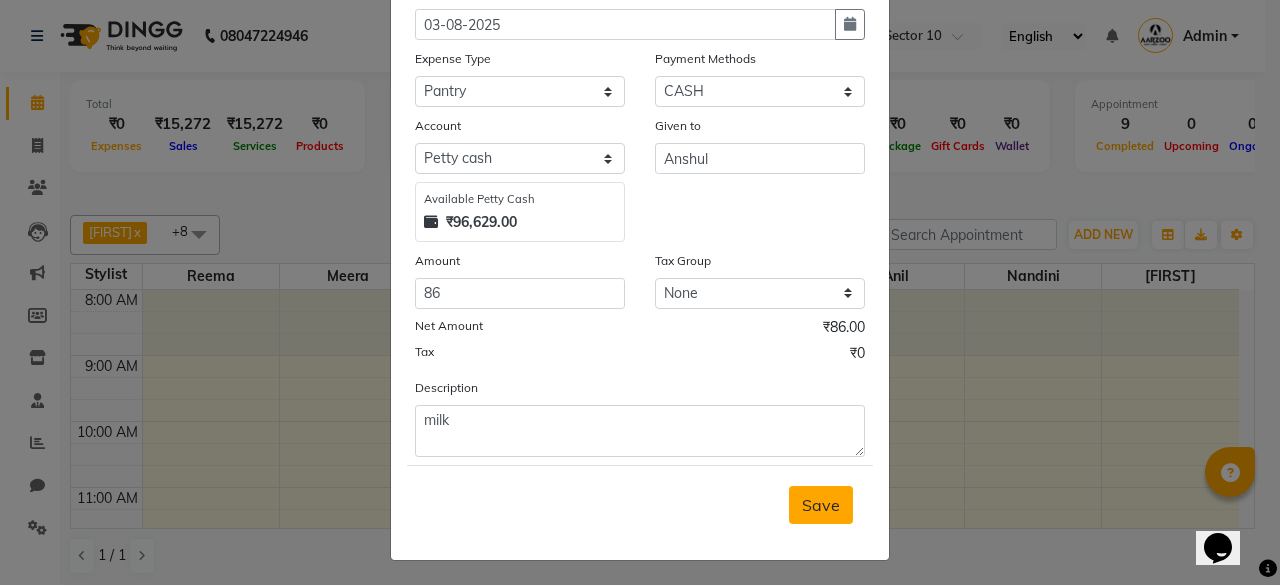 click on "Save" at bounding box center [821, 505] 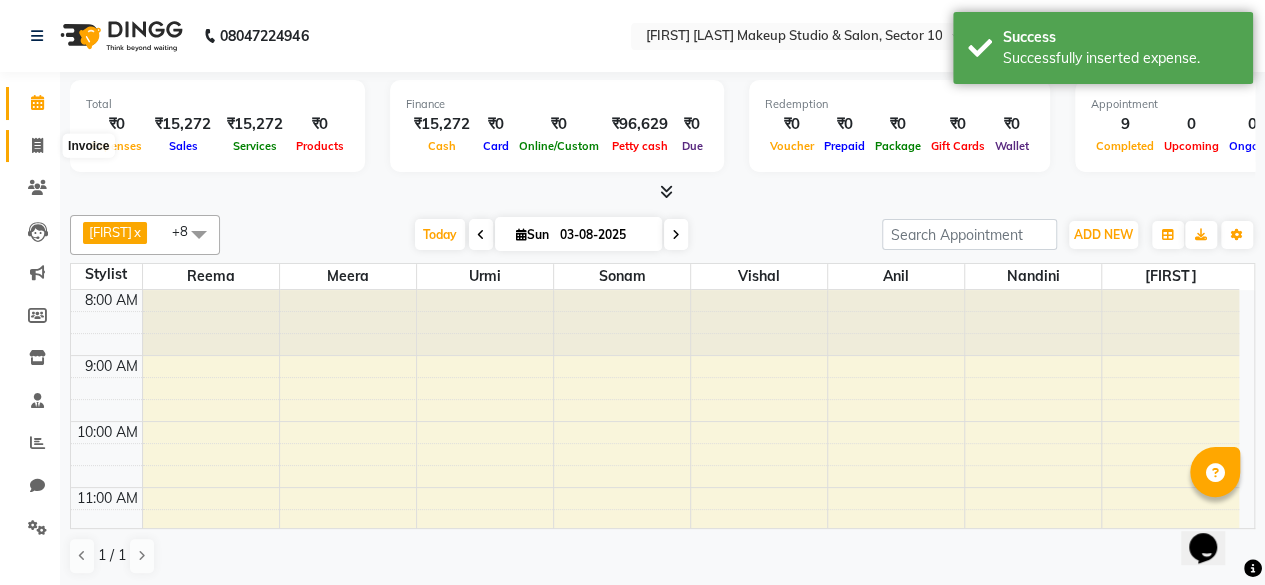 click 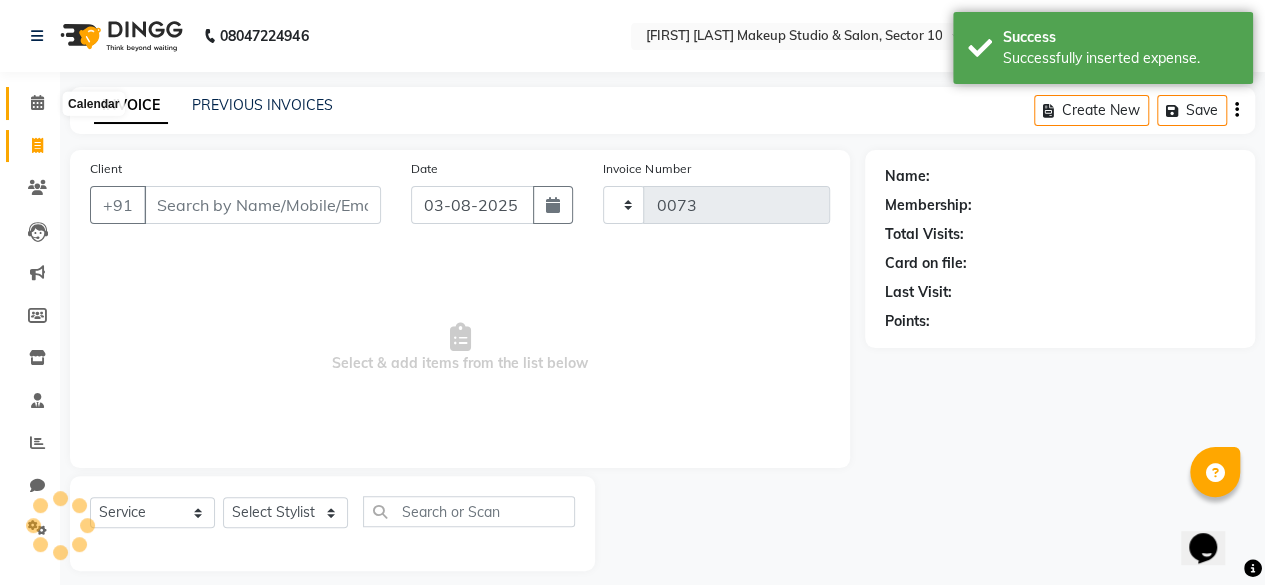click 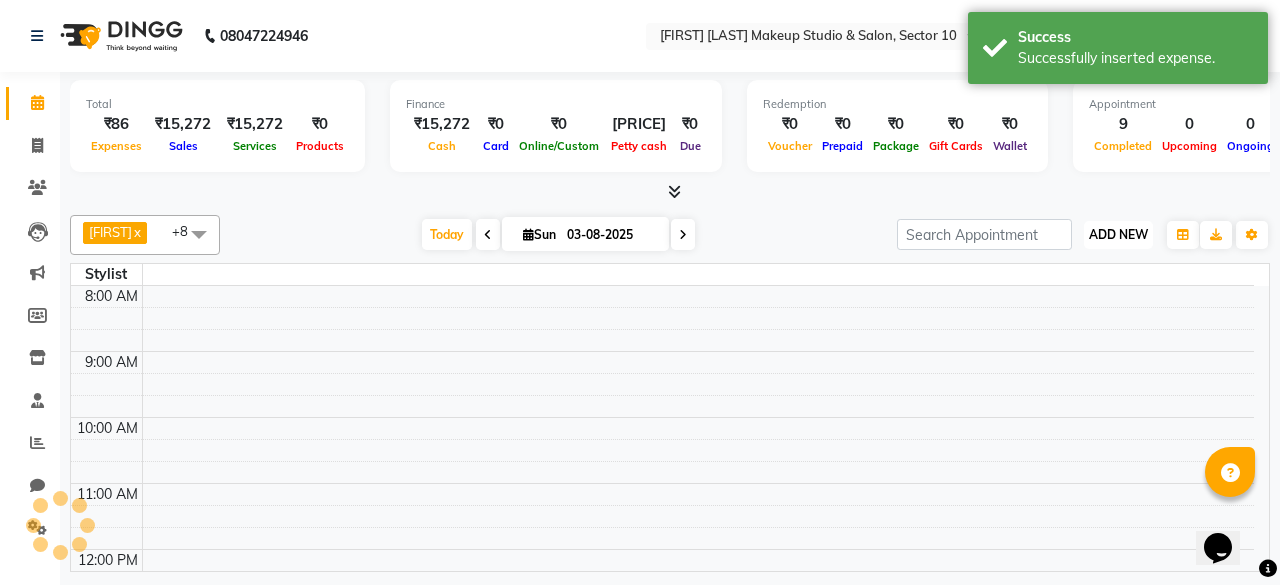 click on "ADD NEW" at bounding box center (1118, 234) 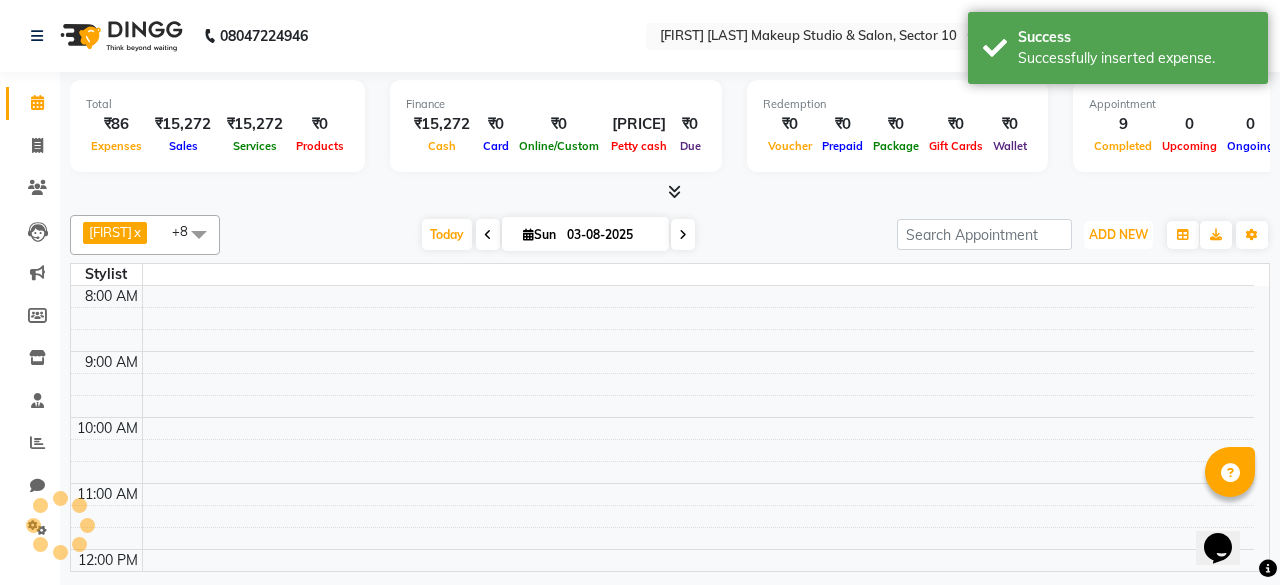 scroll, scrollTop: 568, scrollLeft: 0, axis: vertical 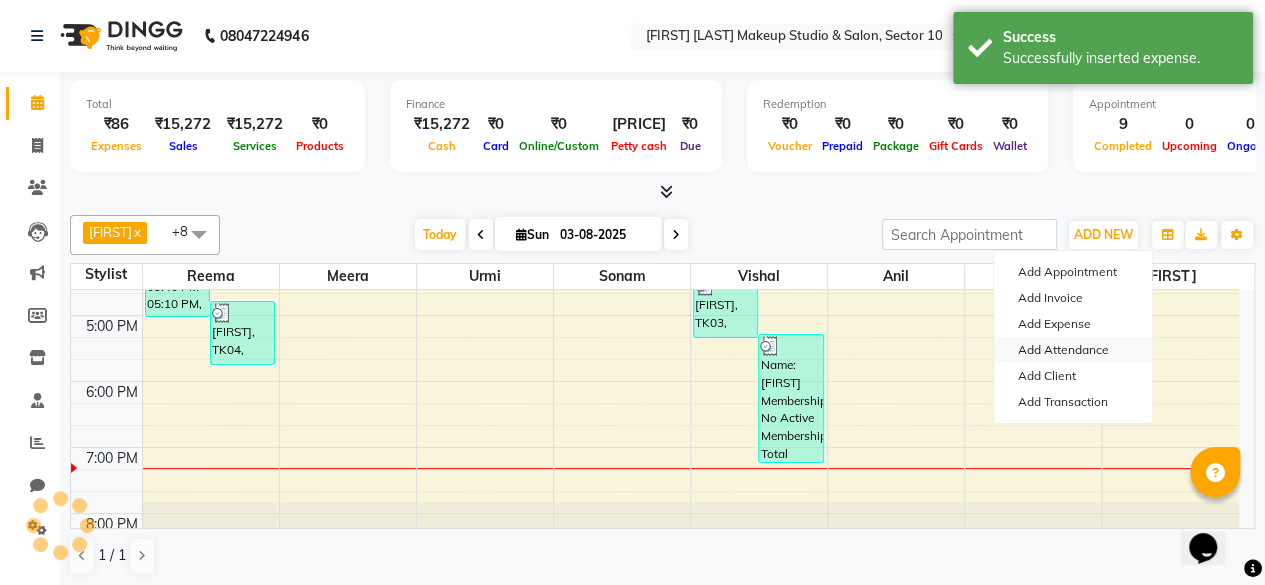 click on "Add Attendance" at bounding box center [1073, 350] 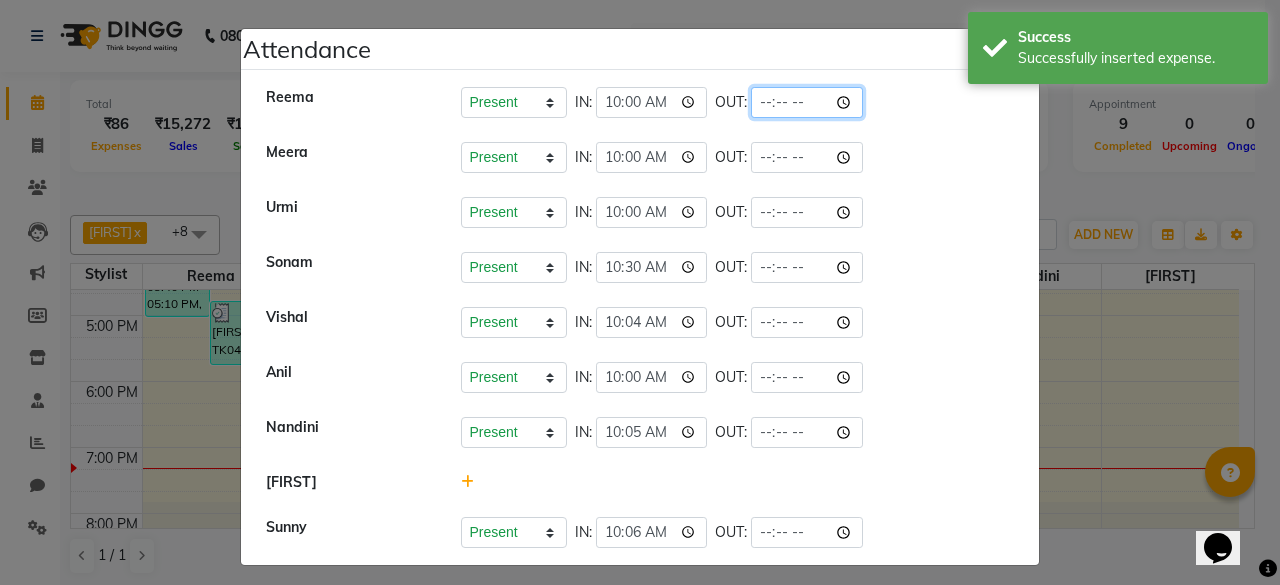 click 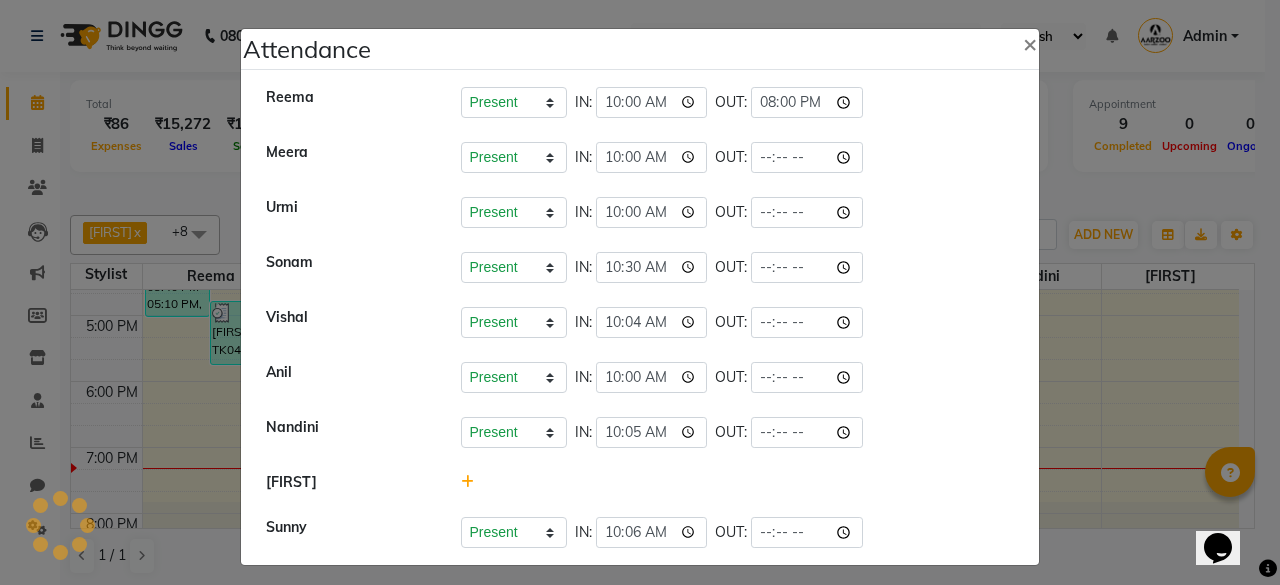 type on "20:00" 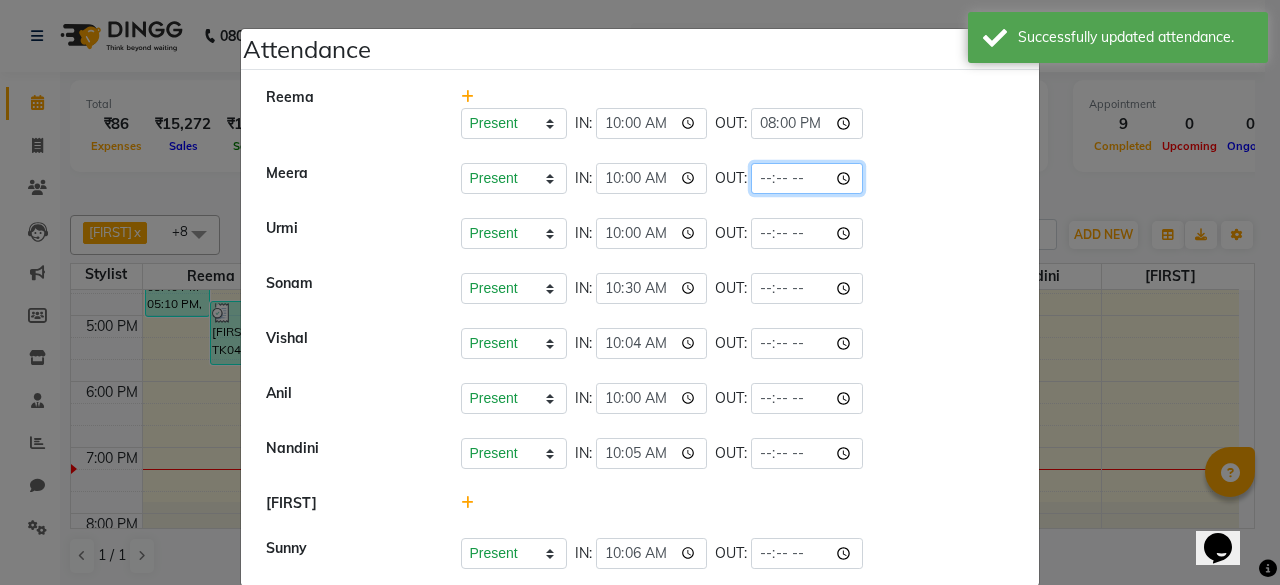 click 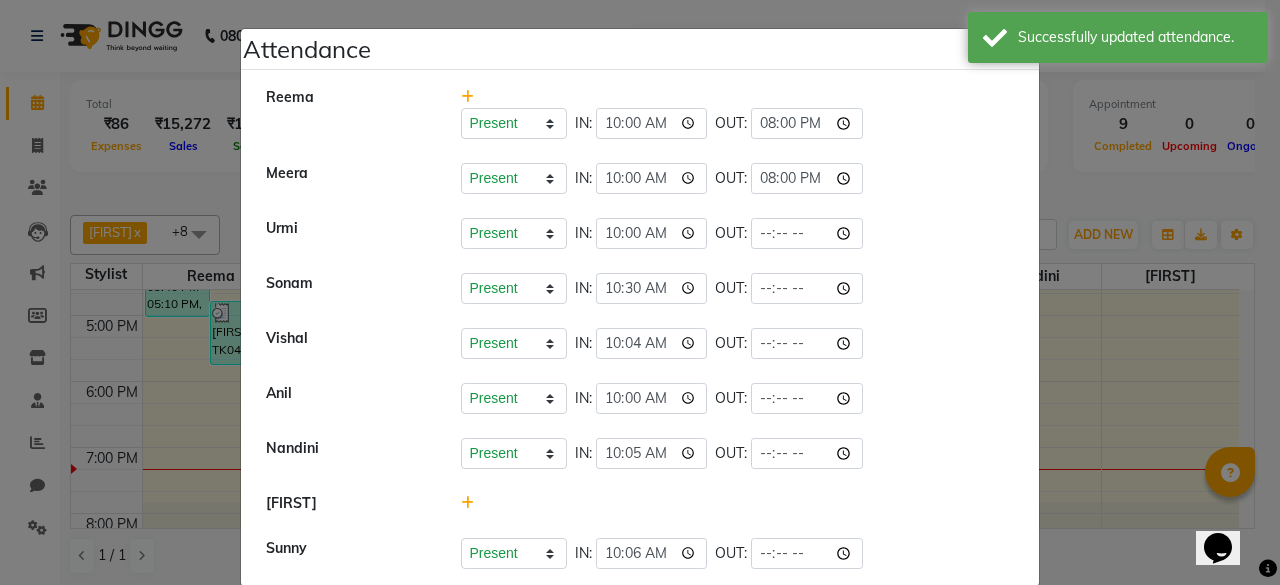 type on "20:00" 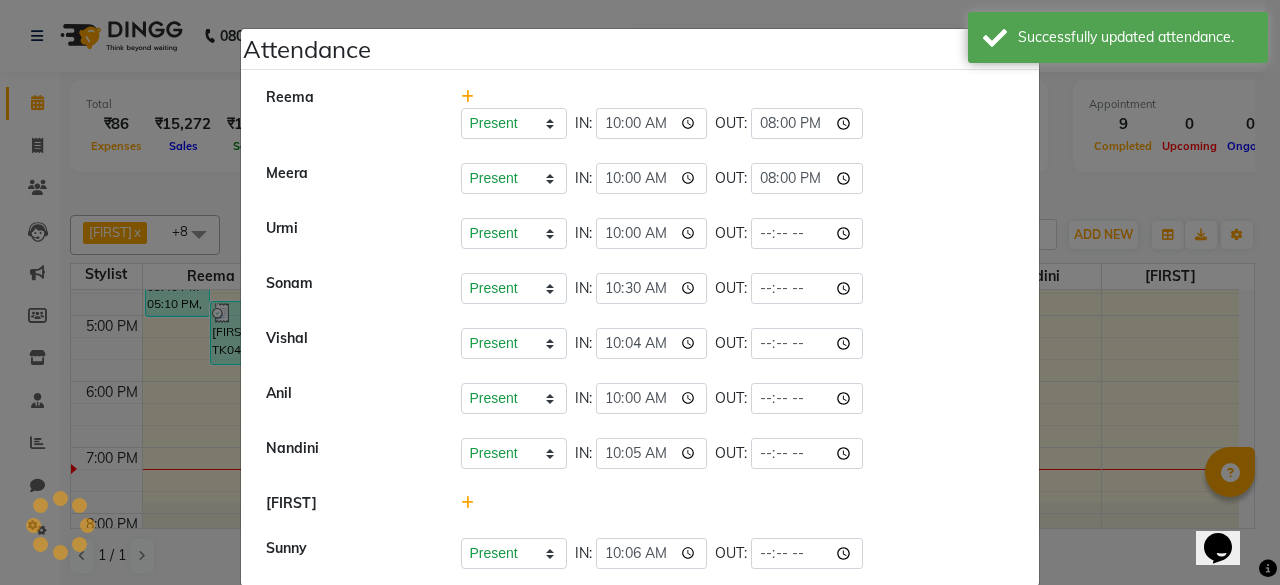 drag, startPoint x: 898, startPoint y: 338, endPoint x: 785, endPoint y: 217, distance: 165.55966 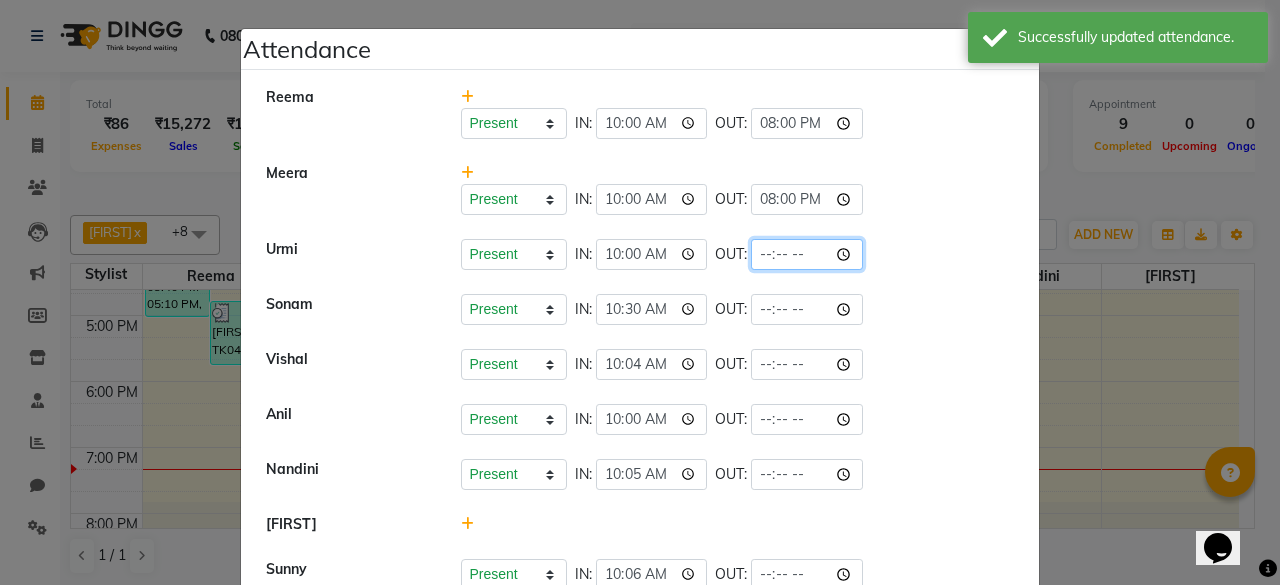 drag, startPoint x: 788, startPoint y: 247, endPoint x: 757, endPoint y: 194, distance: 61.400326 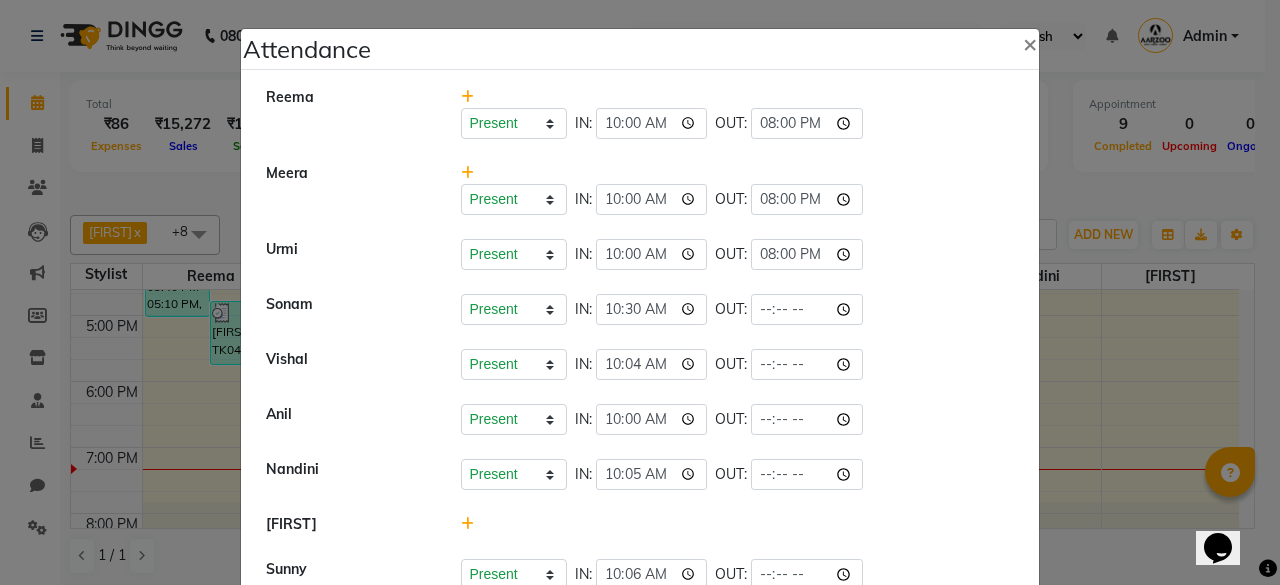 type on "20:00" 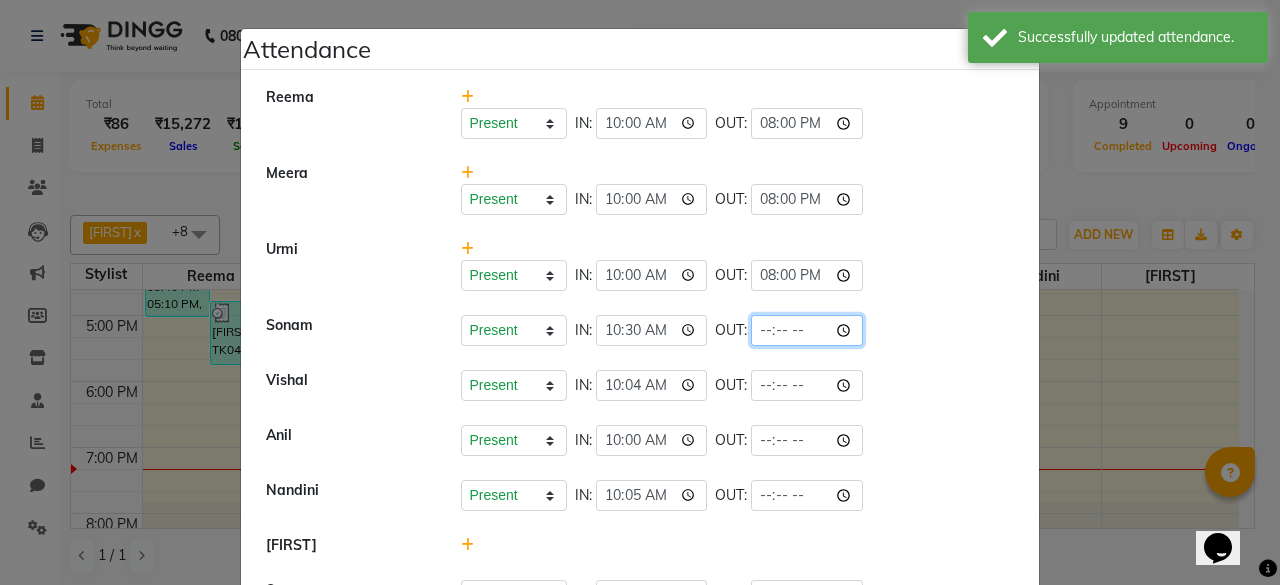 click 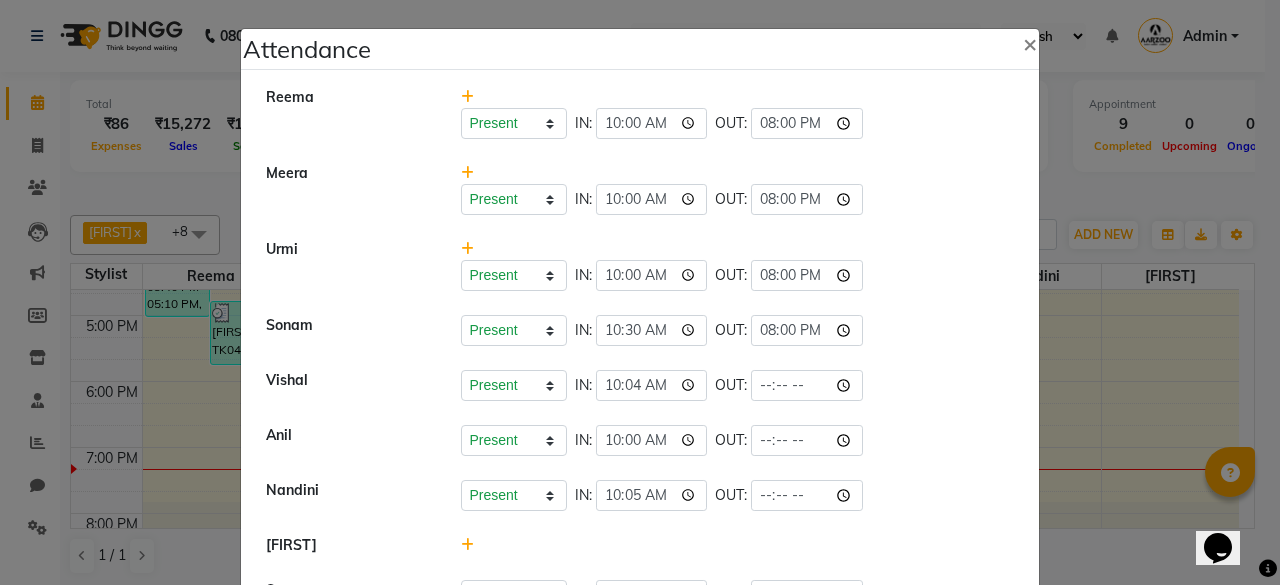 type on "20:00" 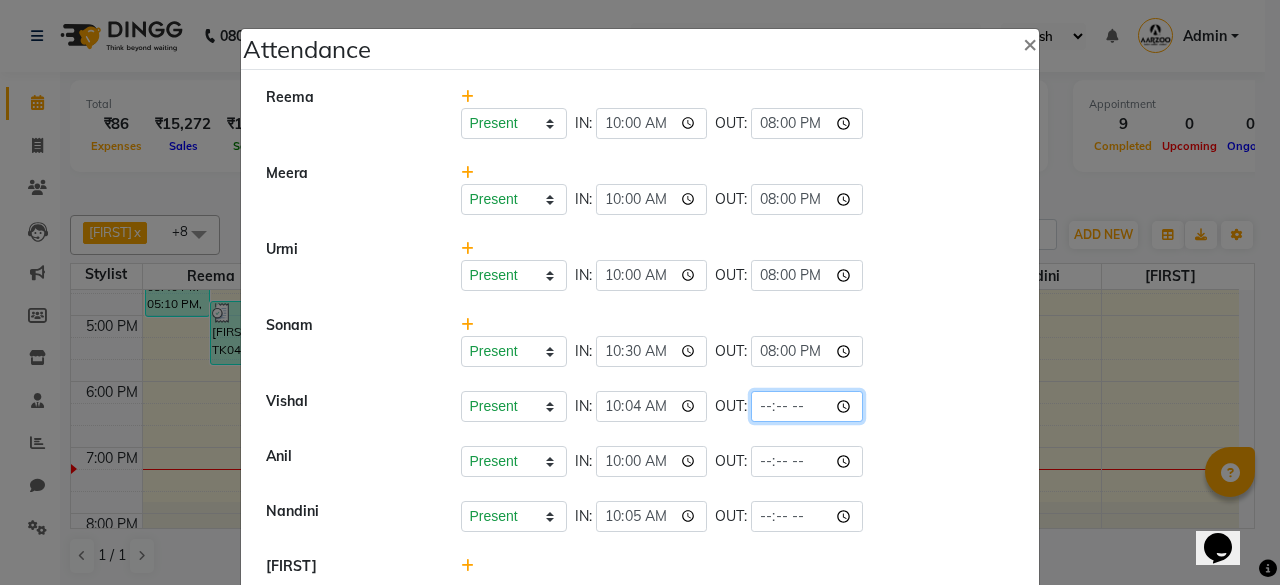 click 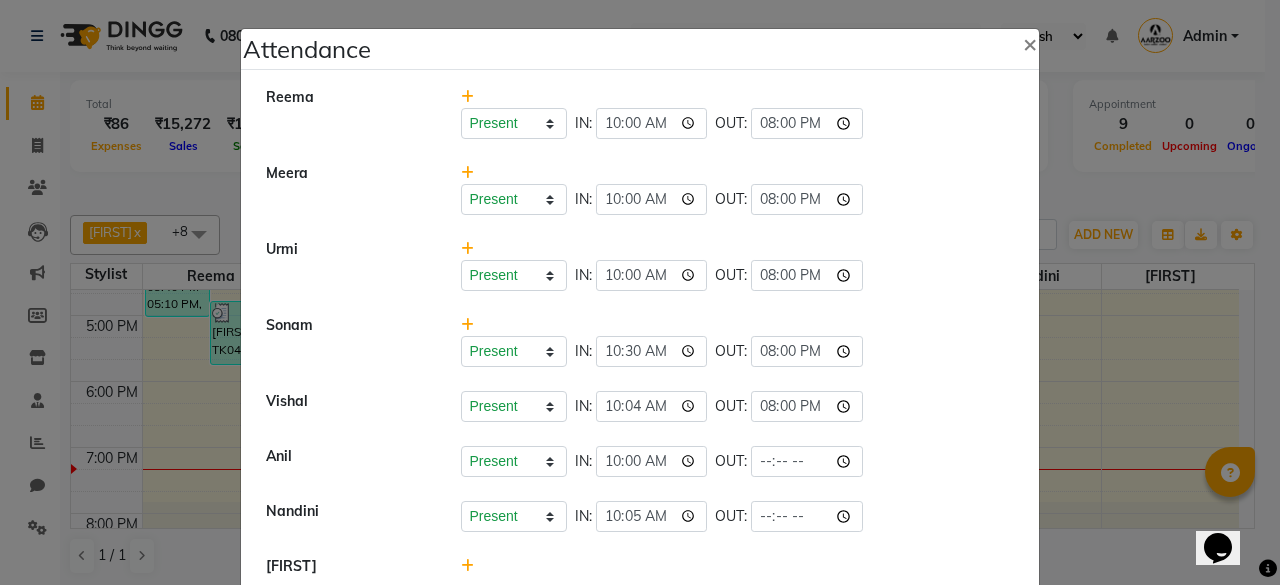 type on "20:00" 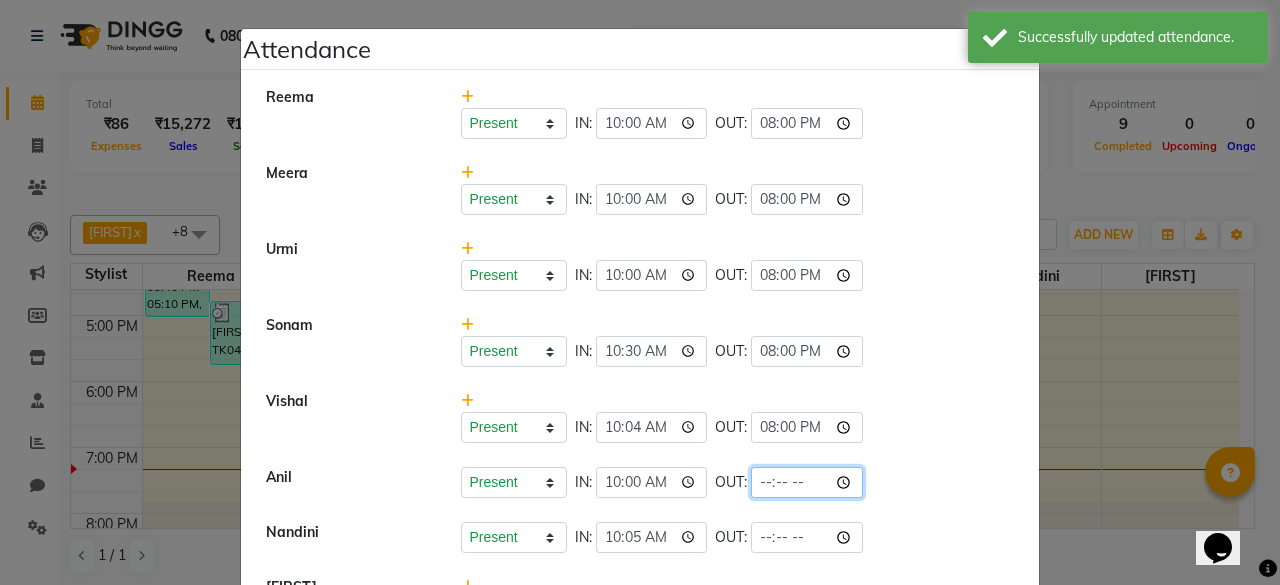 click 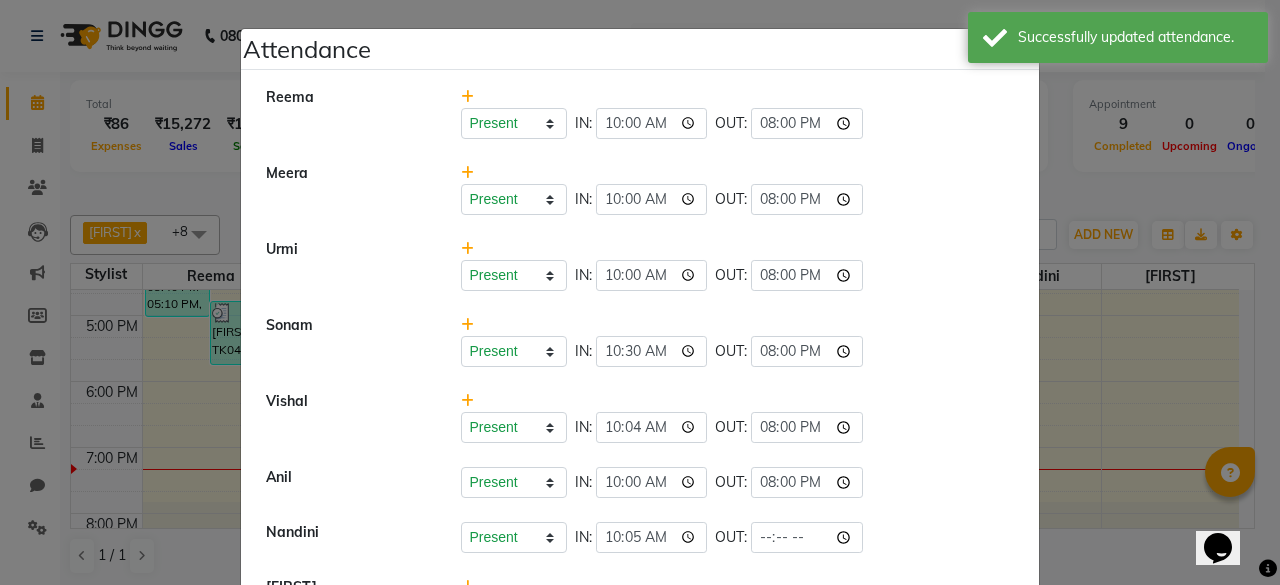 type on "20:00" 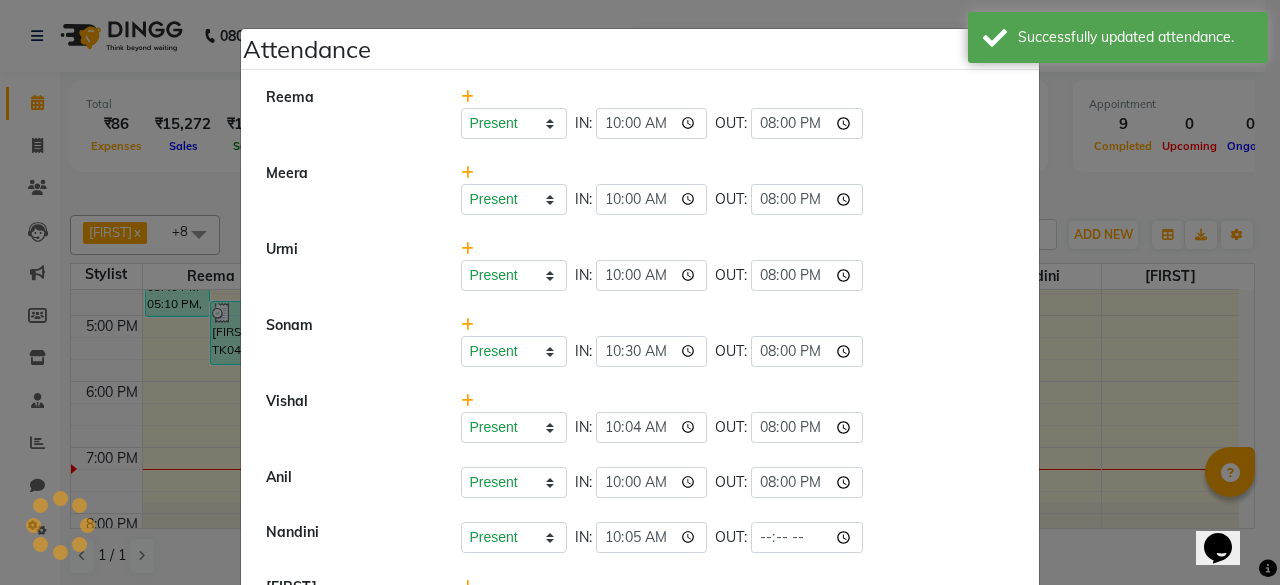 click on "[FIRST]   Present   Absent   Late   Half Day   Weekly Off  IN:  10:30 OUT:  20:00" 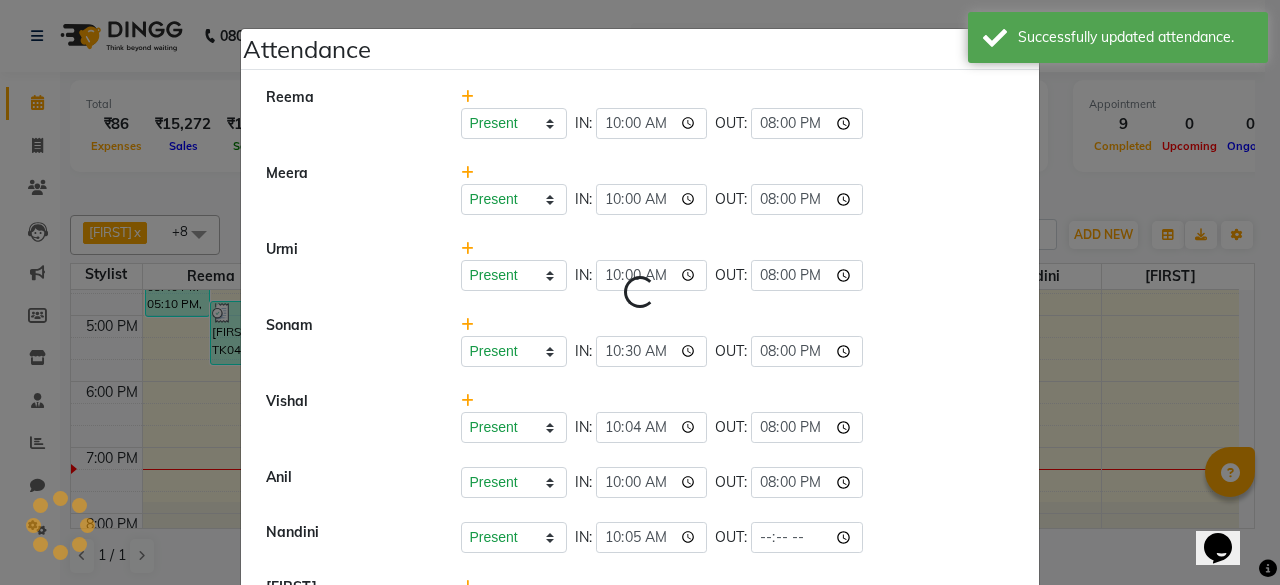 scroll, scrollTop: 110, scrollLeft: 0, axis: vertical 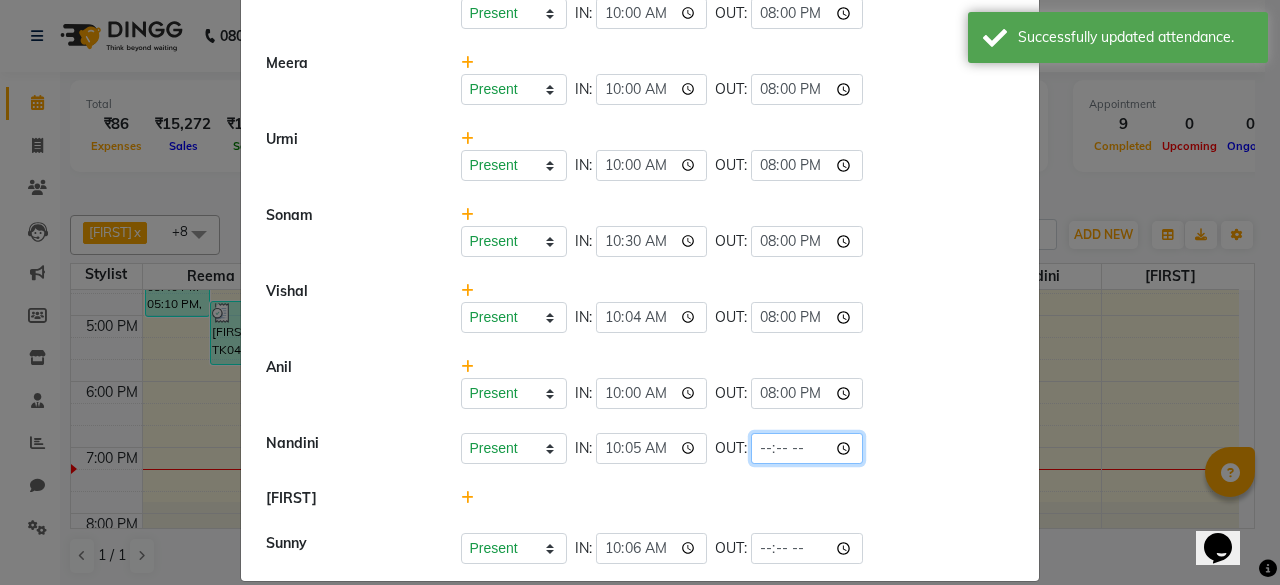 click 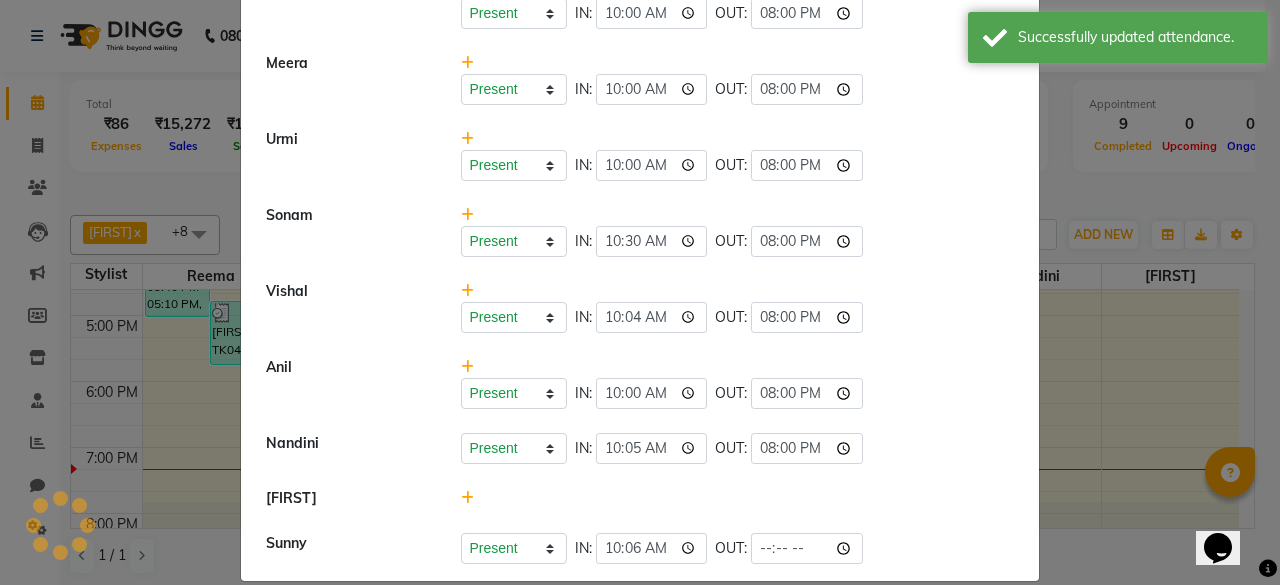 type on "20:00" 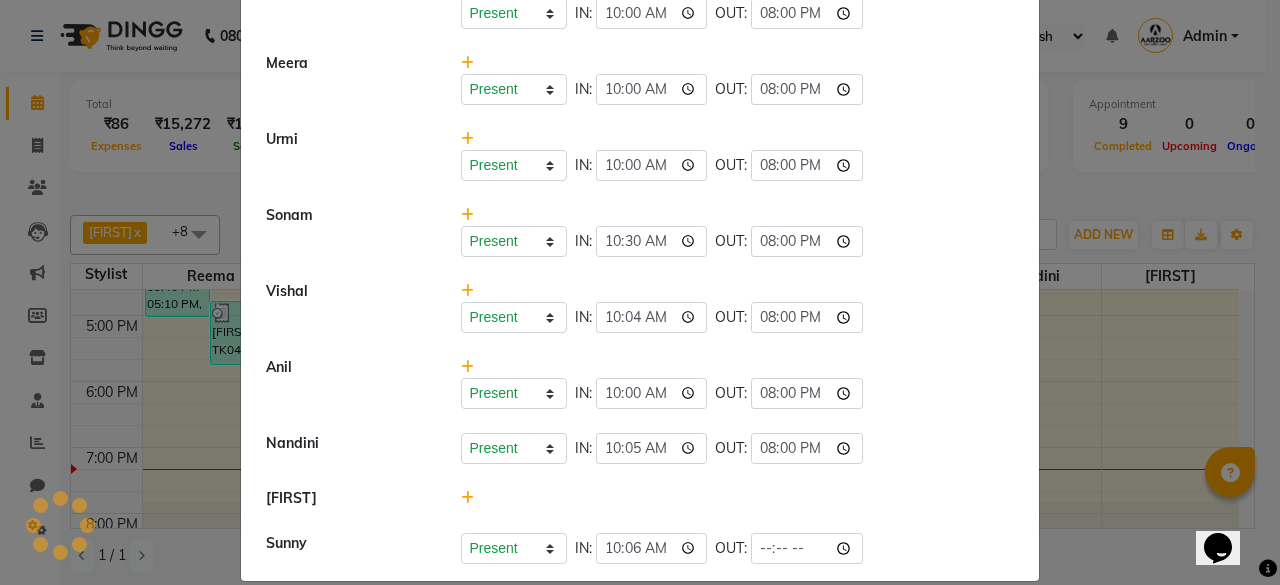 click on "[FIRST]   Present   Absent   Late   Half Day   Weekly Off  IN:  10:04 OUT:  20:00" 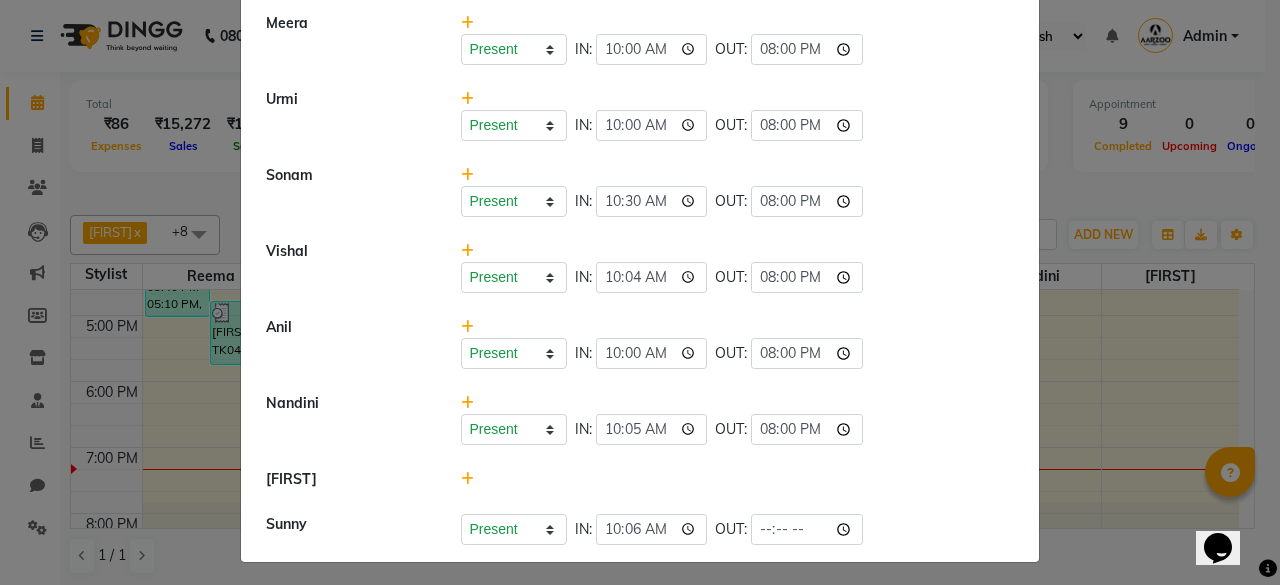 scroll, scrollTop: 152, scrollLeft: 0, axis: vertical 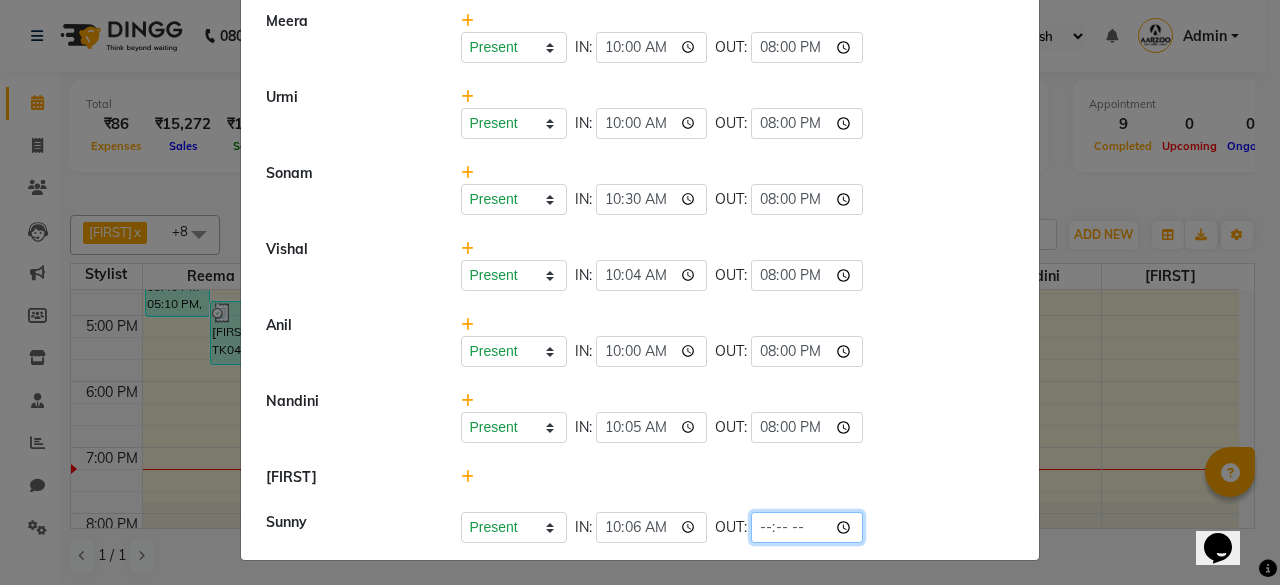 click 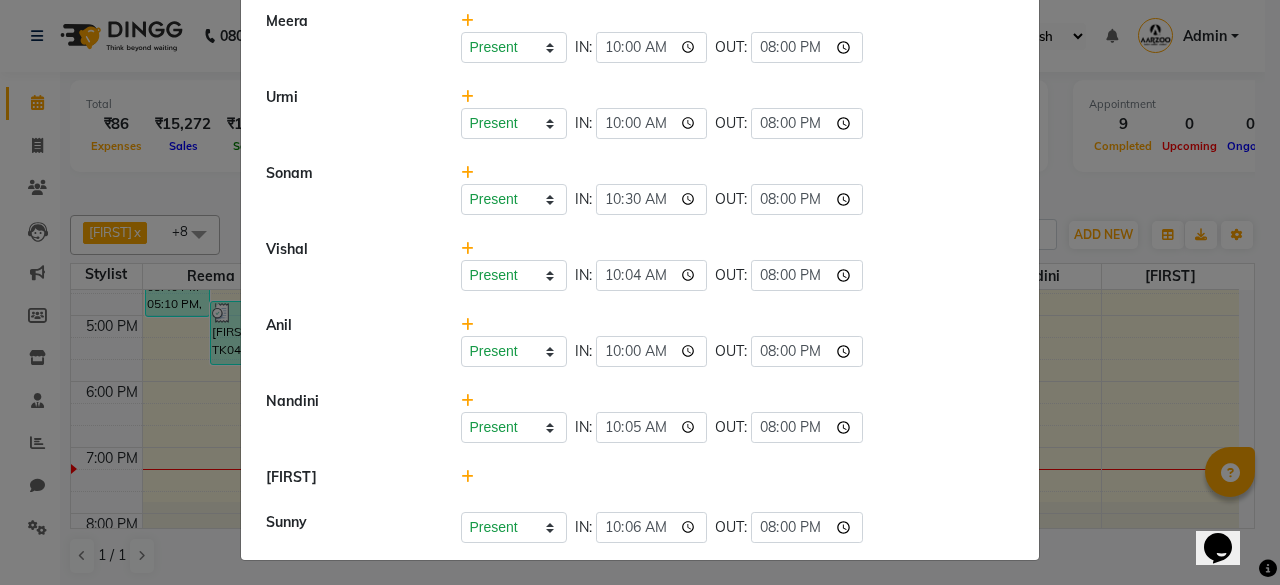 type on "20:00" 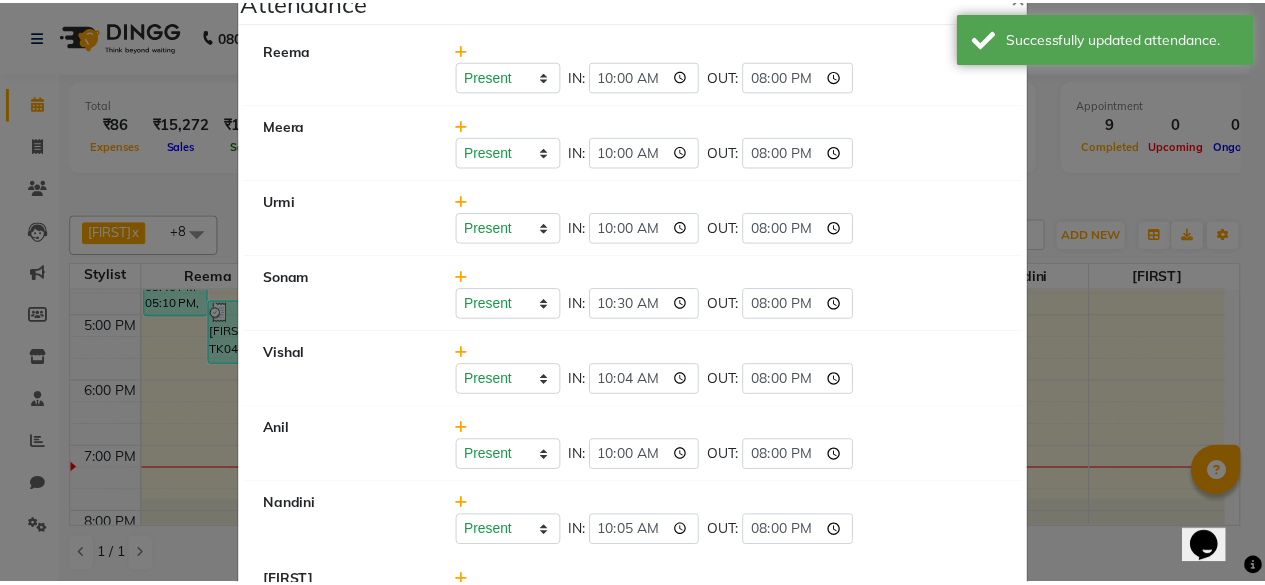 scroll, scrollTop: 0, scrollLeft: 0, axis: both 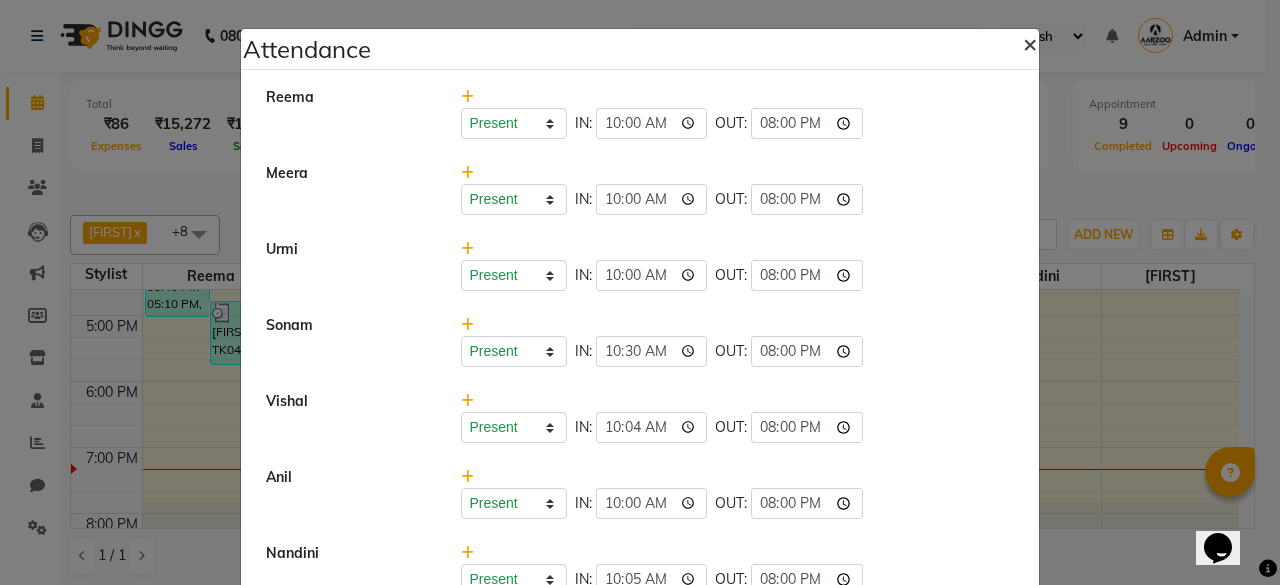 click on "×" 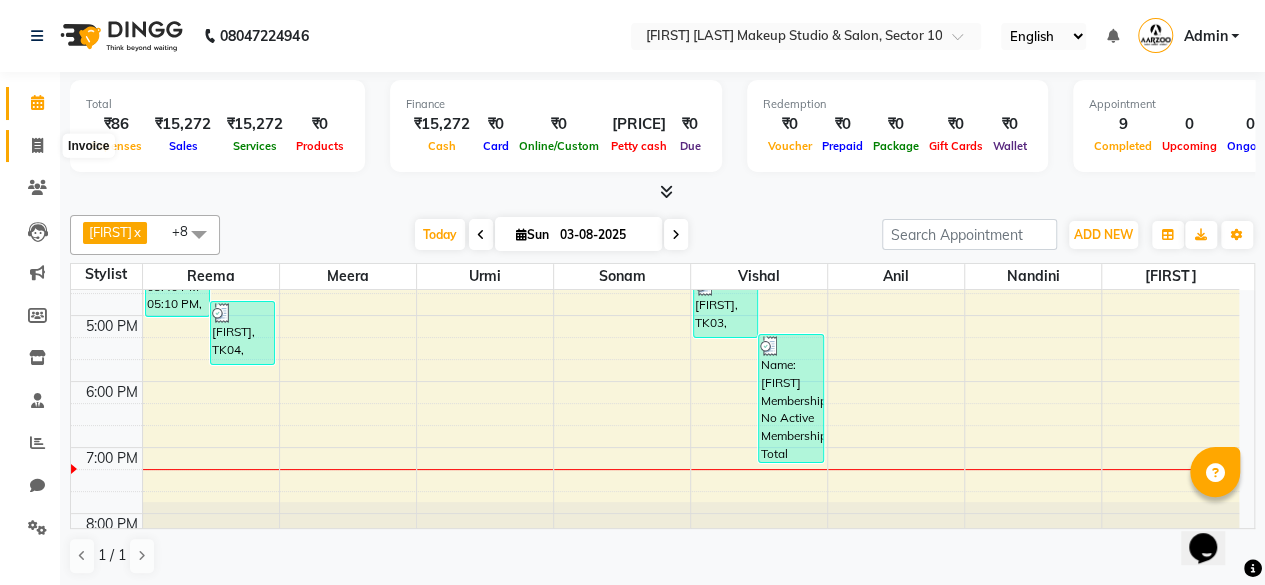 click 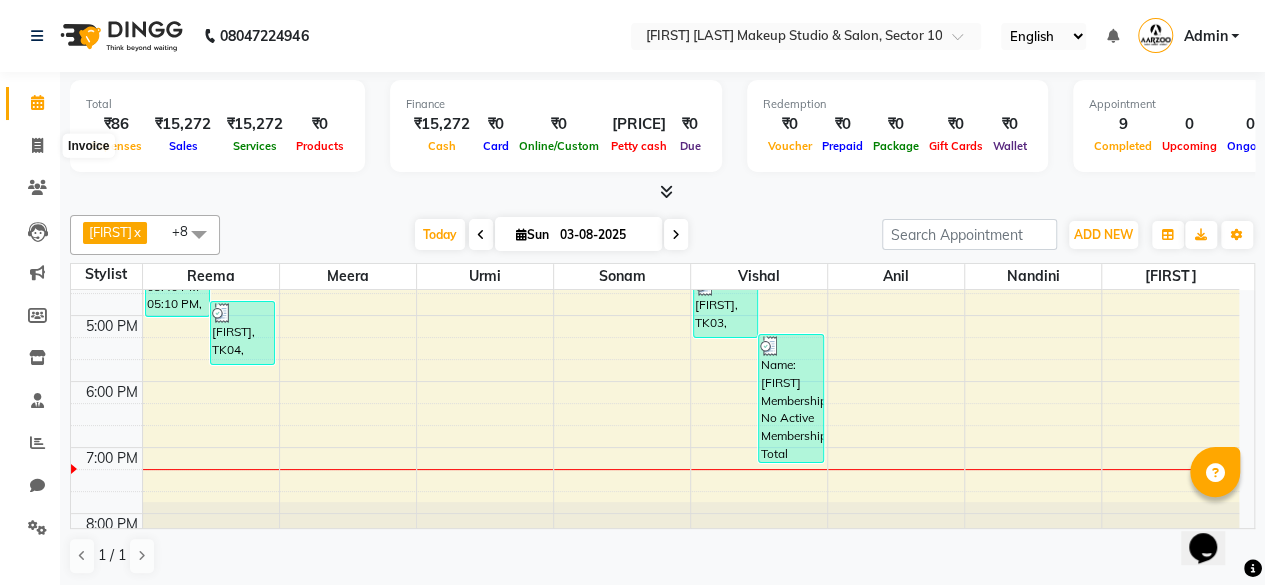 select on "service" 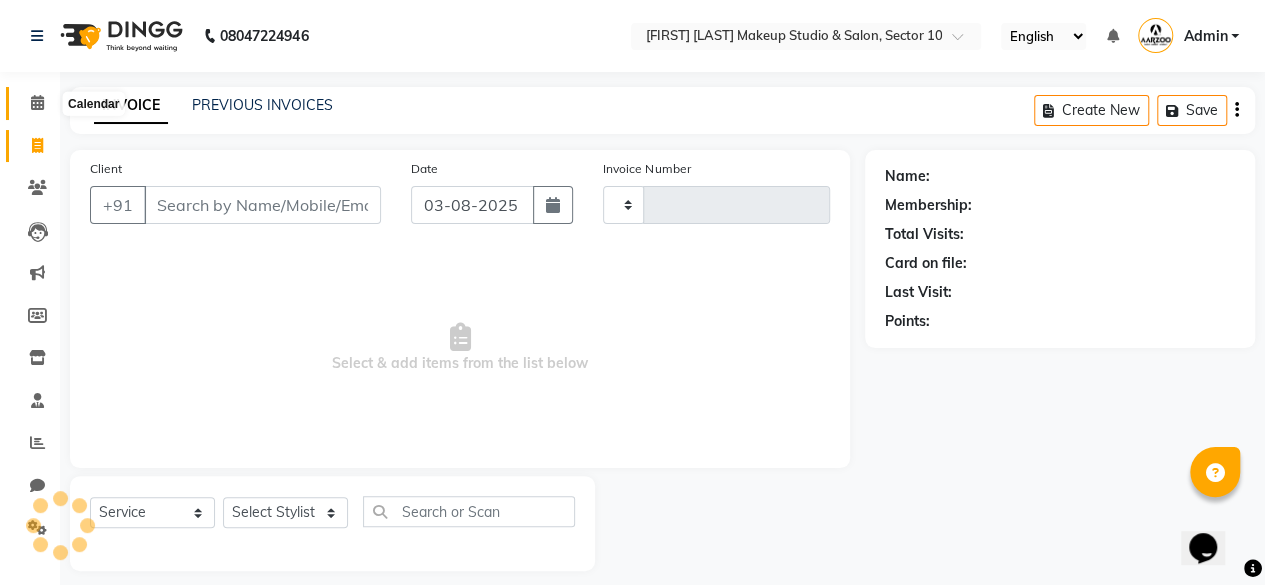 type on "0073" 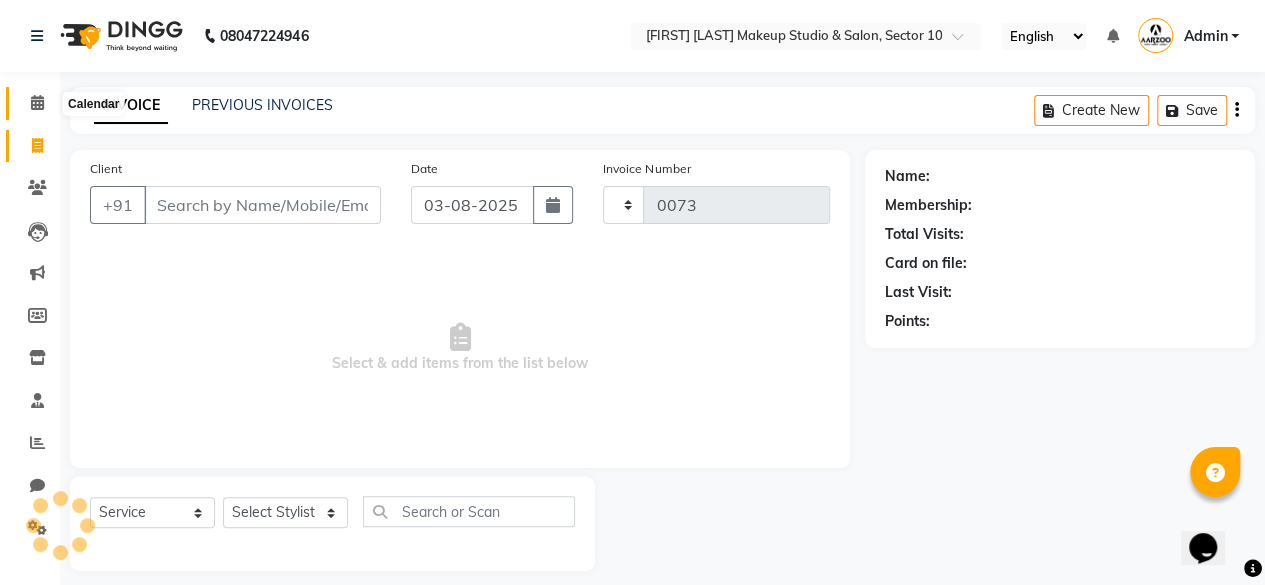 select on "6943" 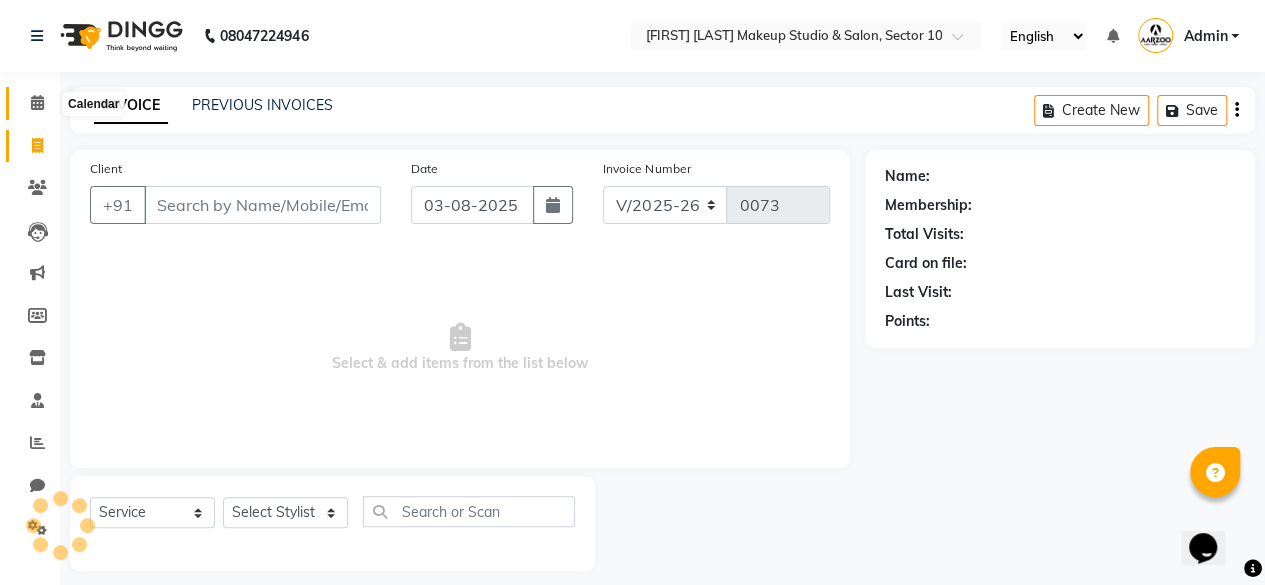 click 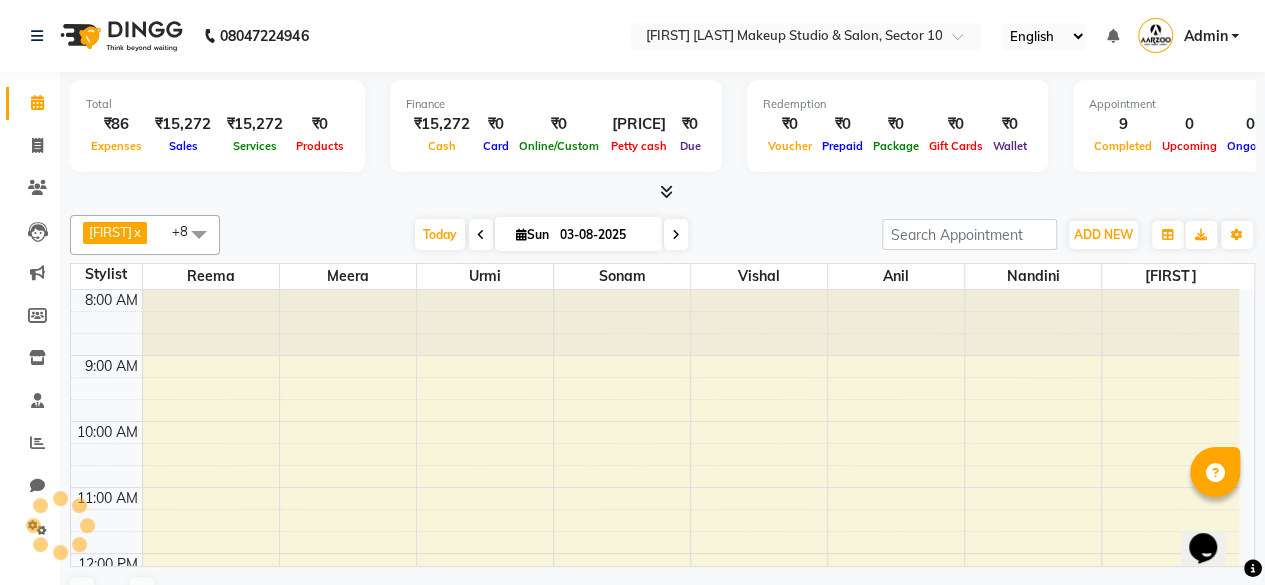 scroll, scrollTop: 568, scrollLeft: 0, axis: vertical 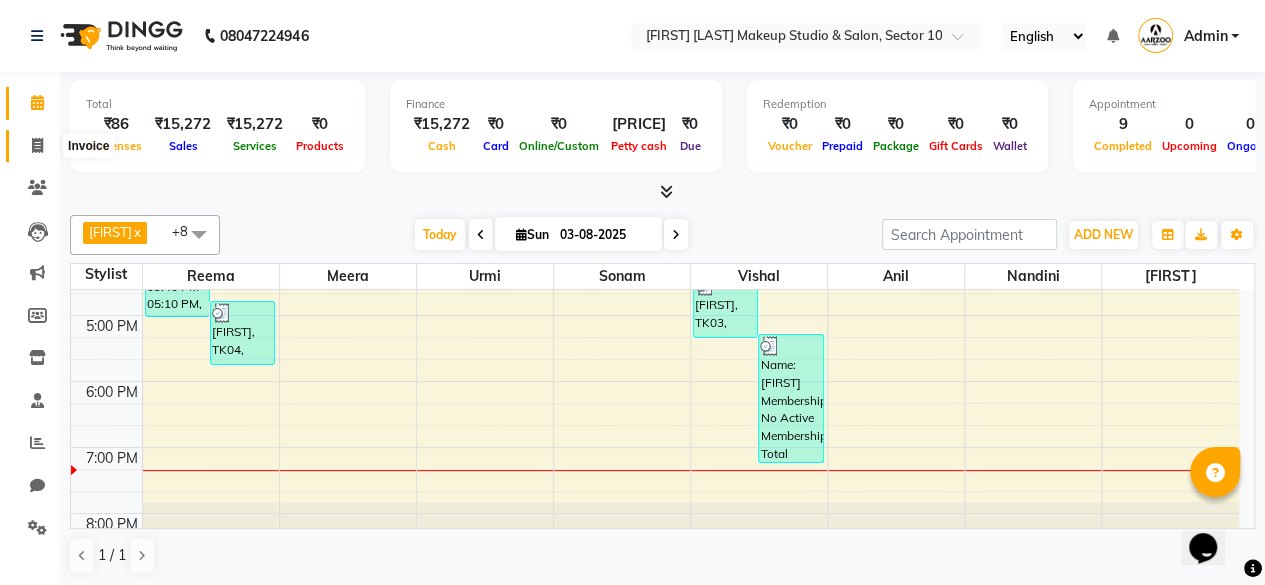 click 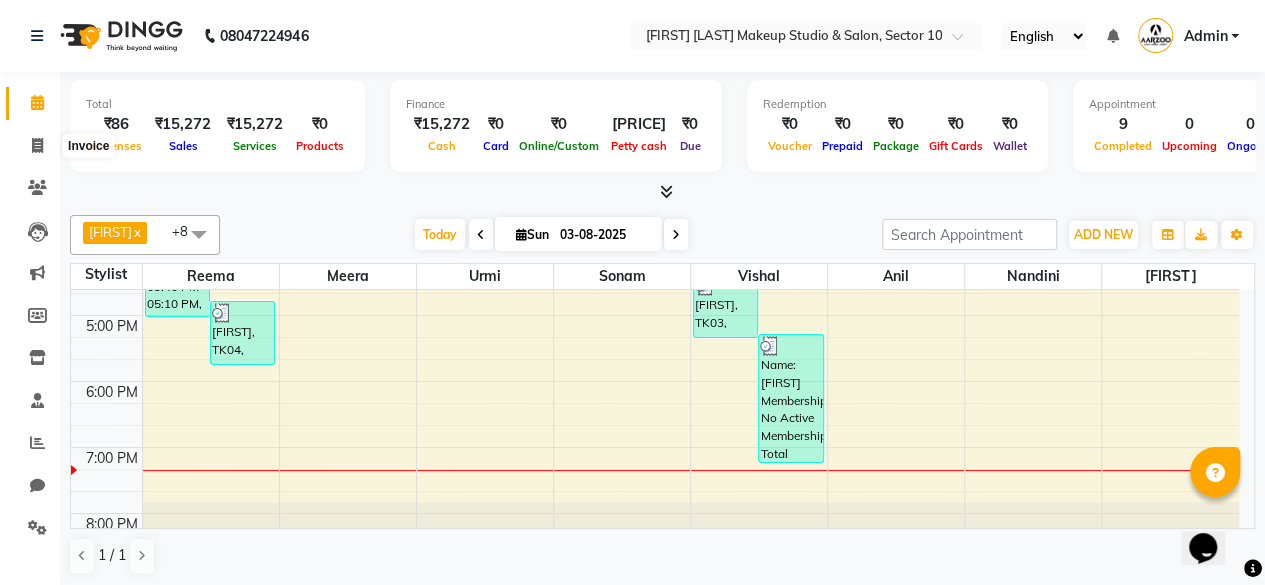 select on "service" 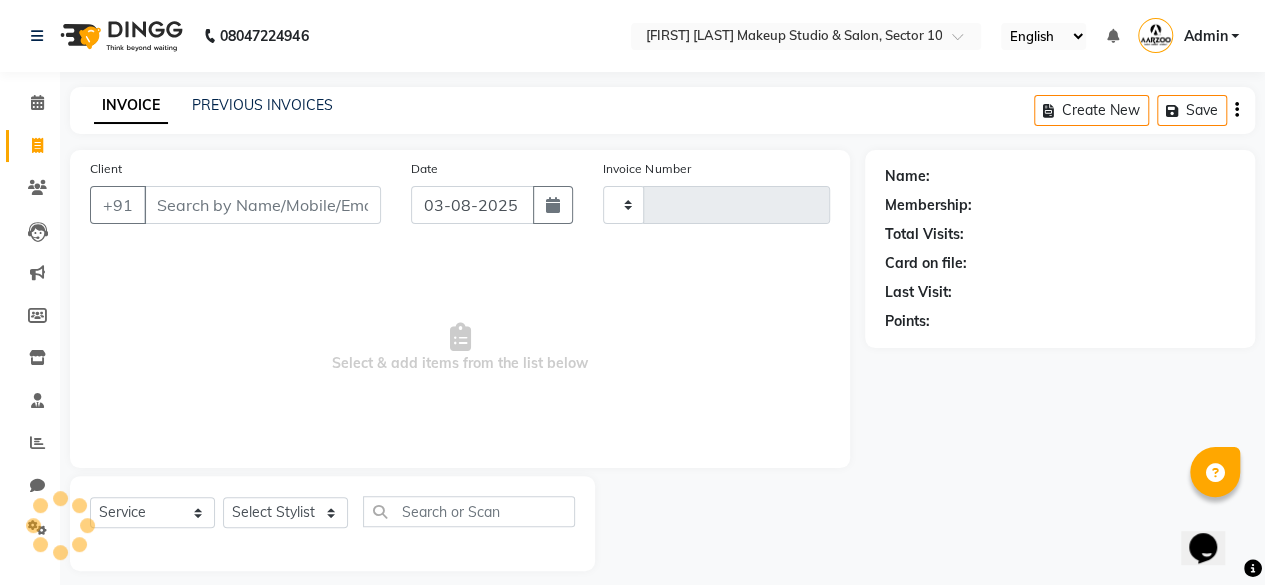 type on "0073" 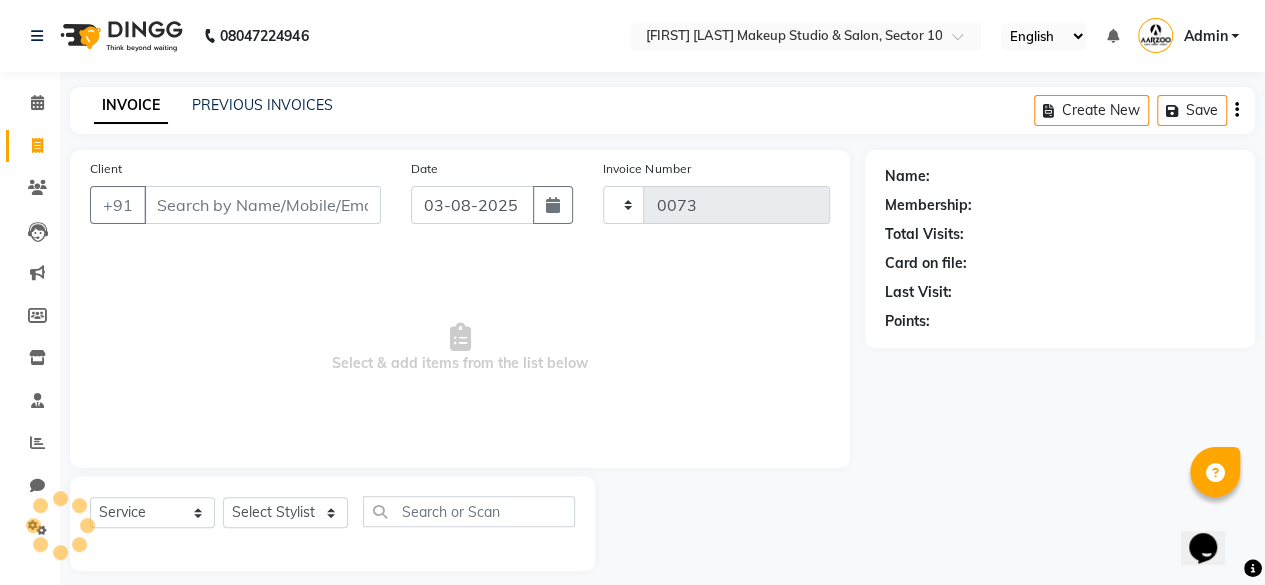 select on "6943" 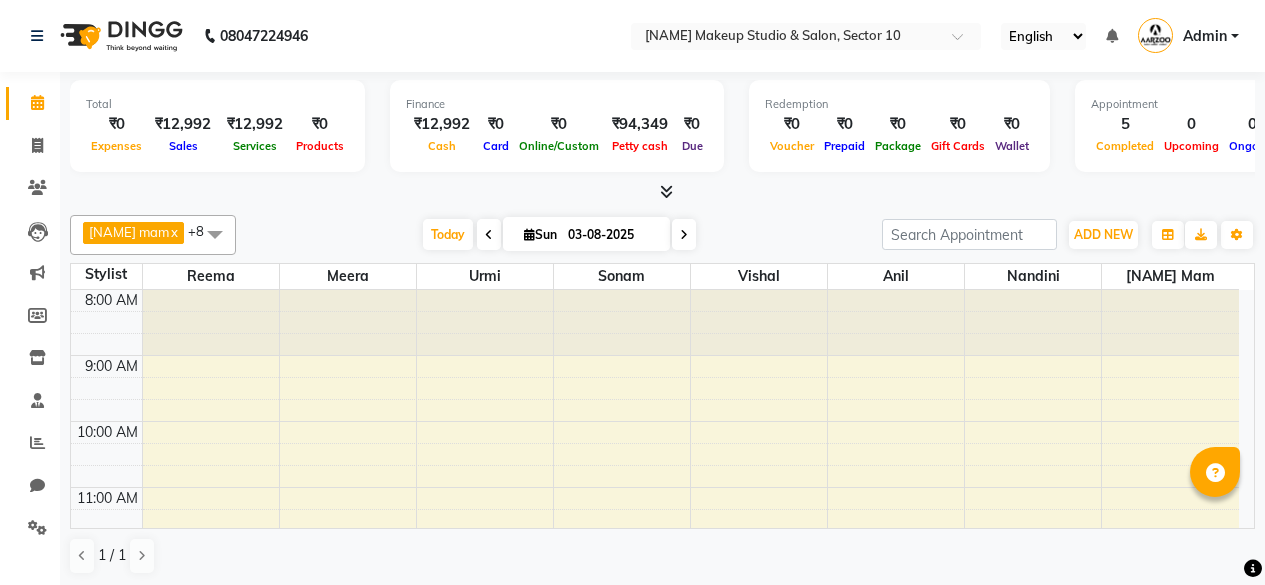 scroll, scrollTop: 0, scrollLeft: 0, axis: both 